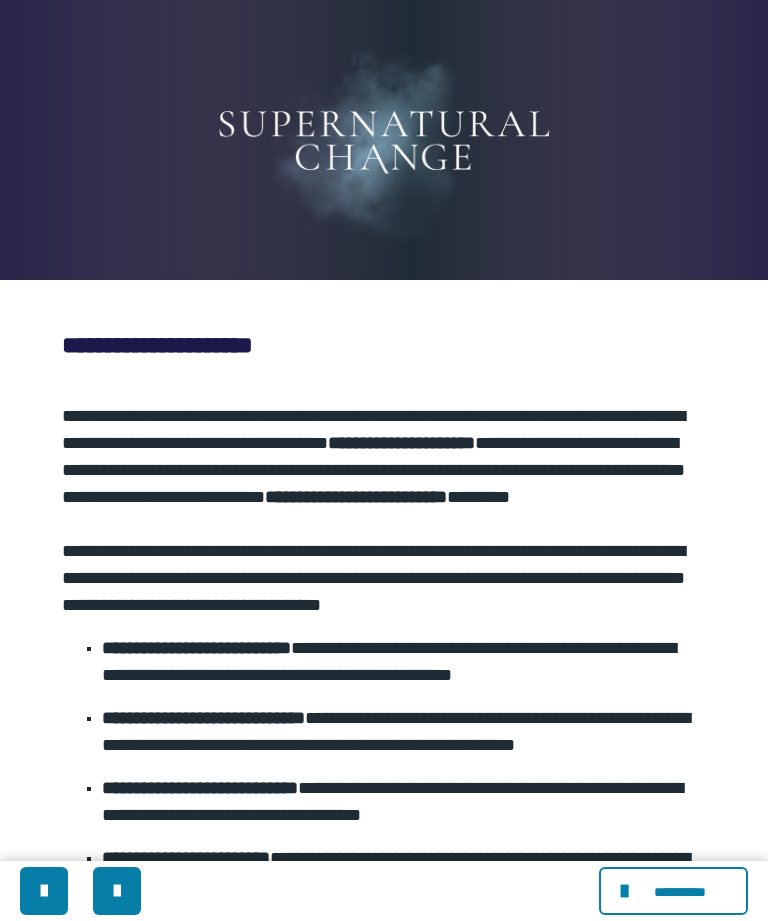 scroll, scrollTop: 276, scrollLeft: 0, axis: vertical 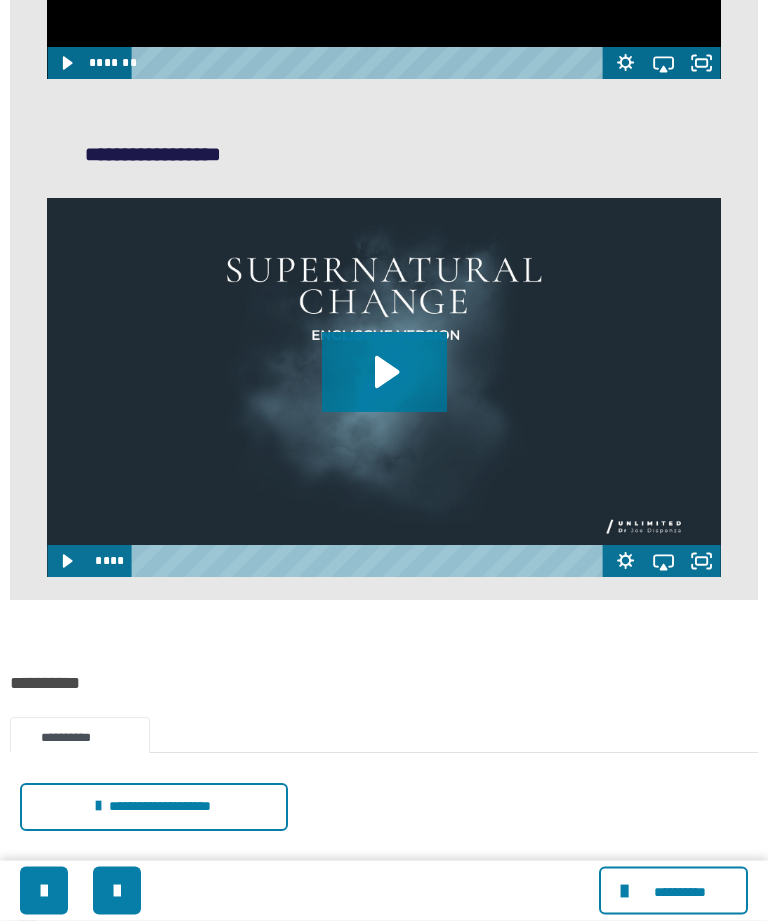 click 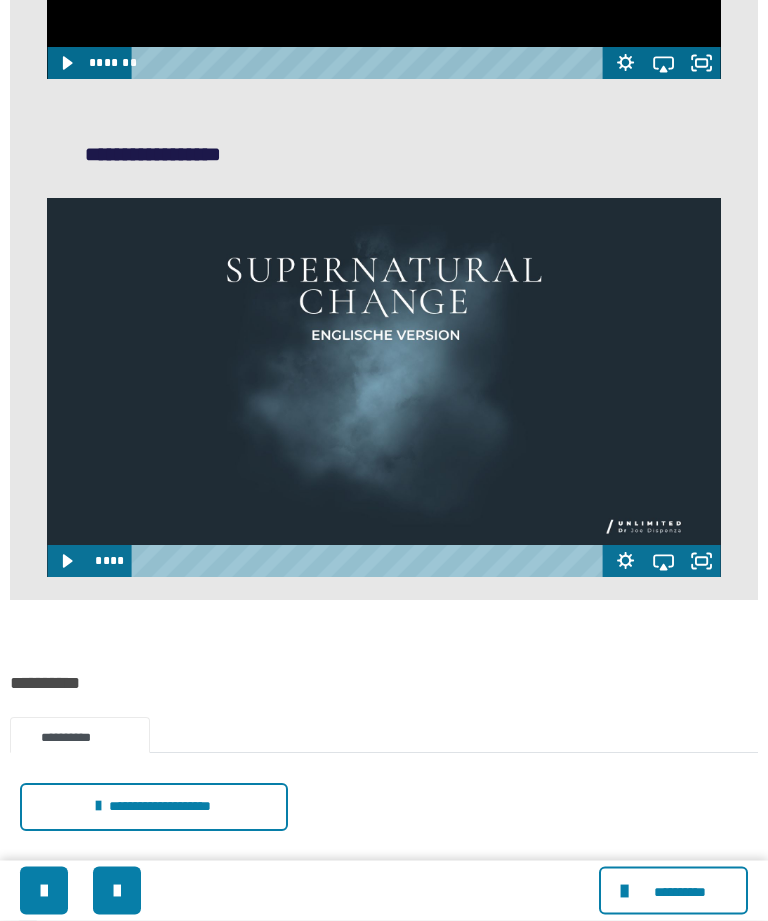 scroll, scrollTop: 1823, scrollLeft: 0, axis: vertical 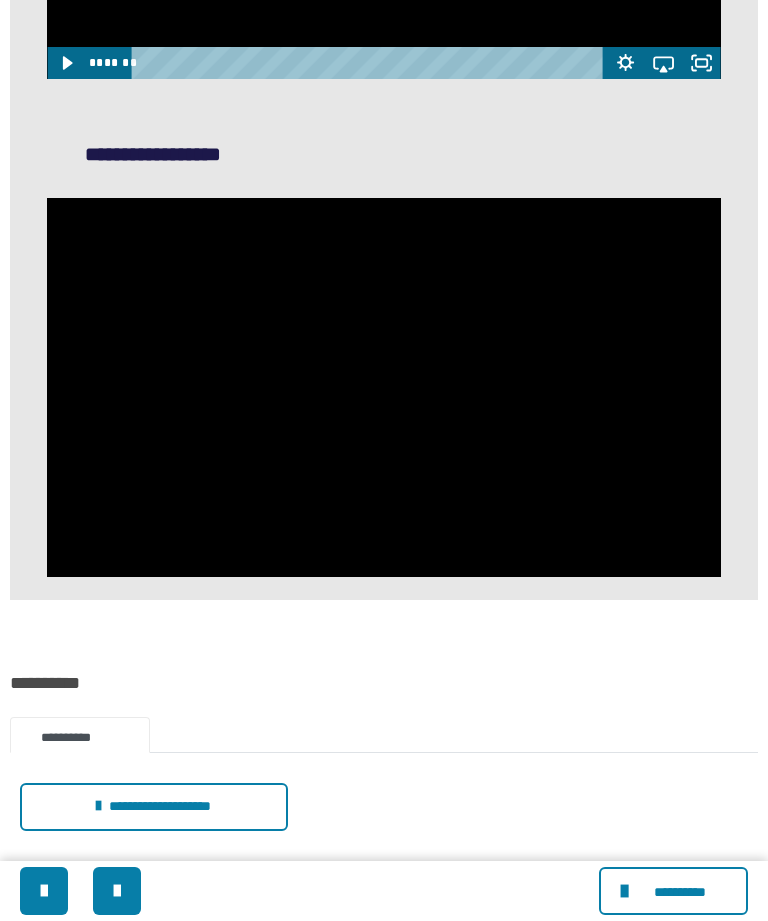 click at bounding box center (383, 387) 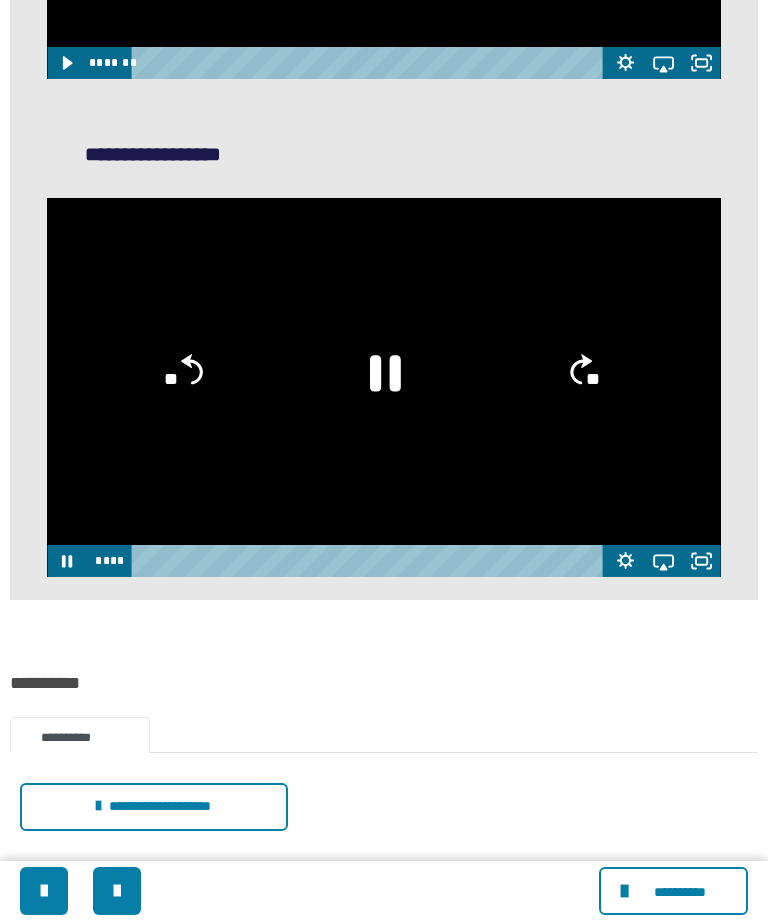 click 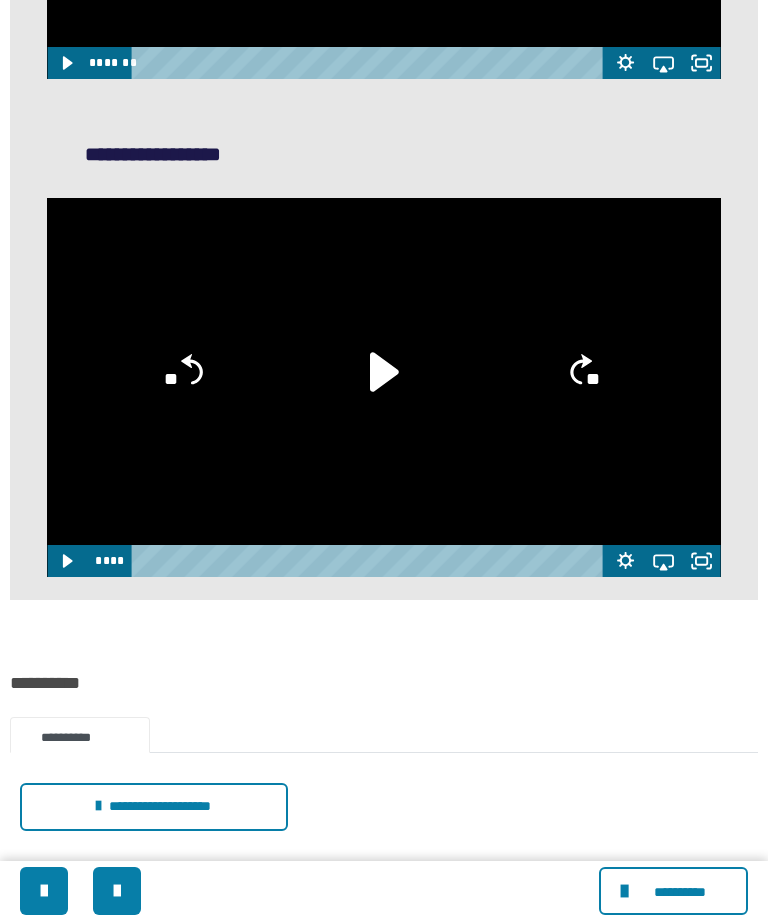 click 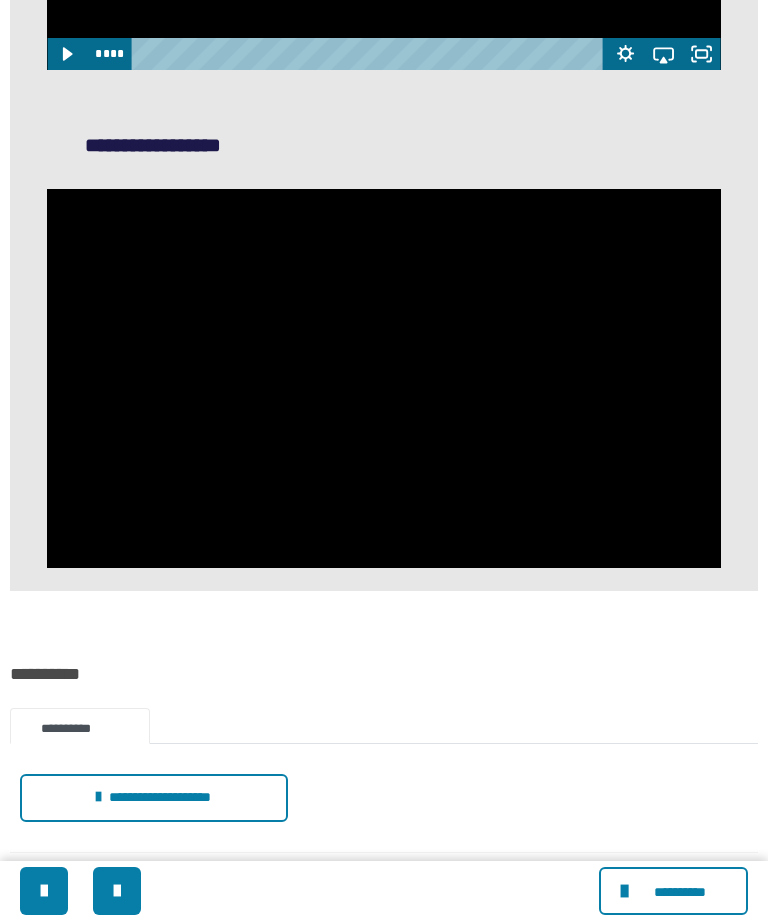 scroll, scrollTop: 1839, scrollLeft: 0, axis: vertical 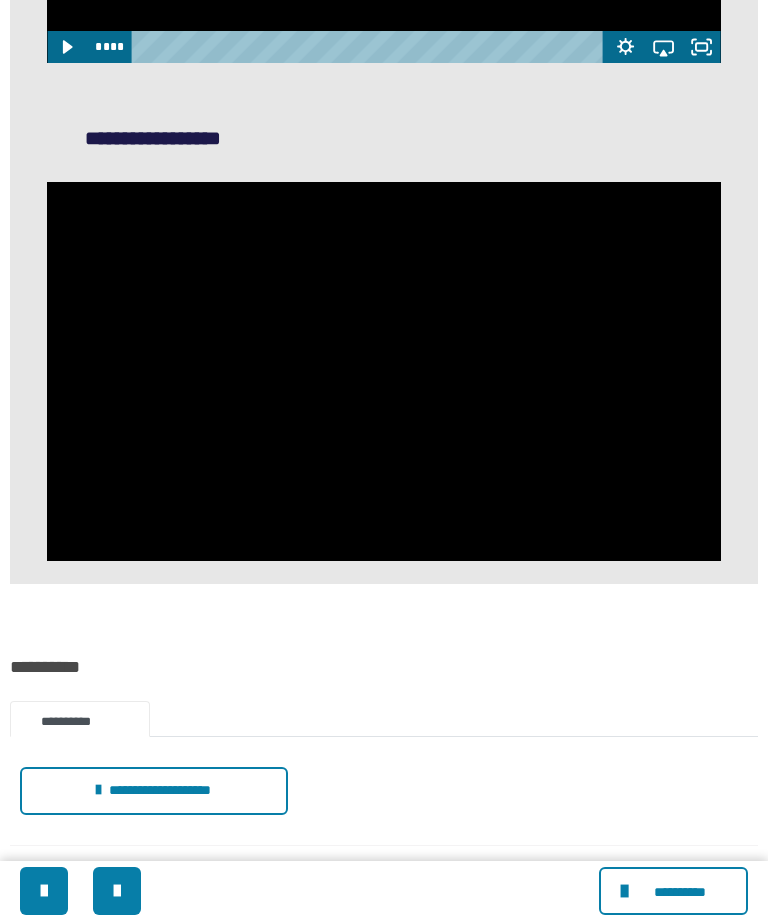 click at bounding box center [383, 371] 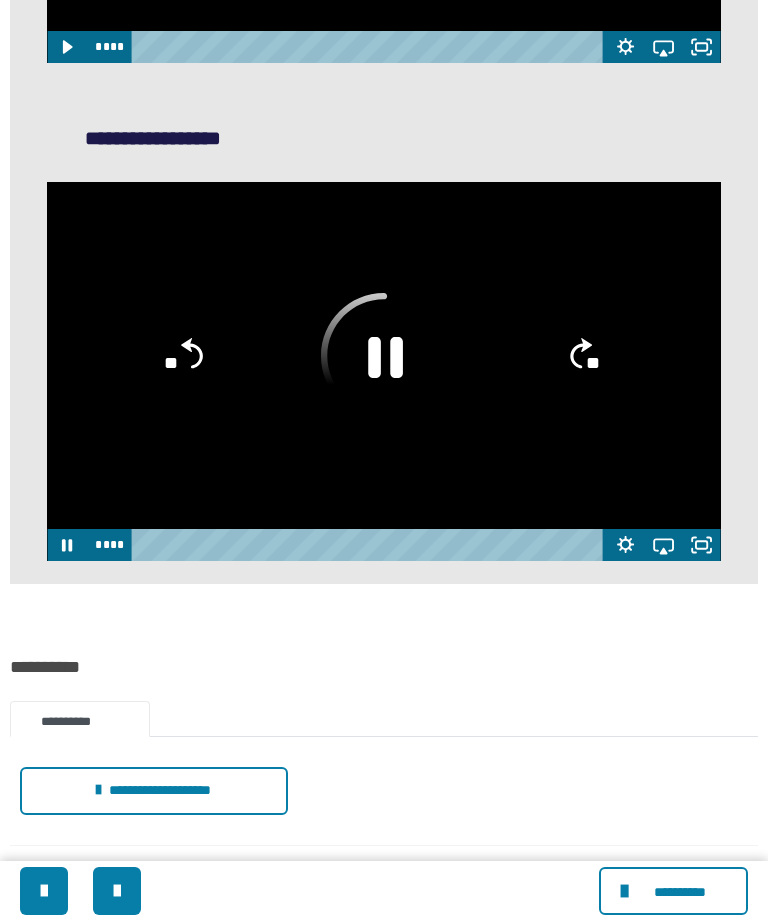 click 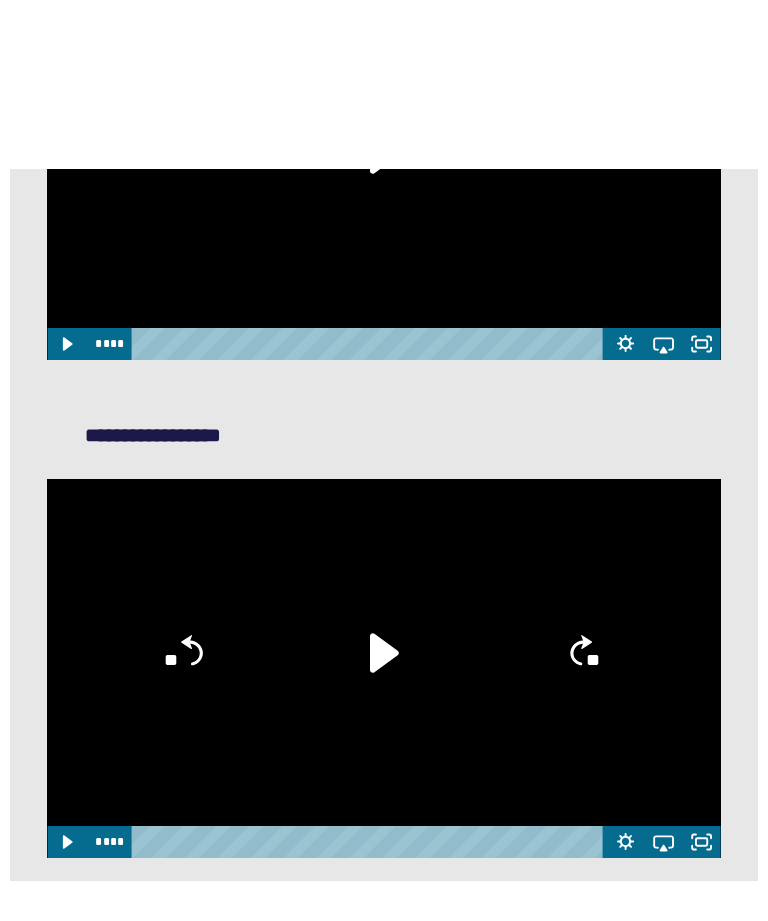 scroll, scrollTop: 1505, scrollLeft: 0, axis: vertical 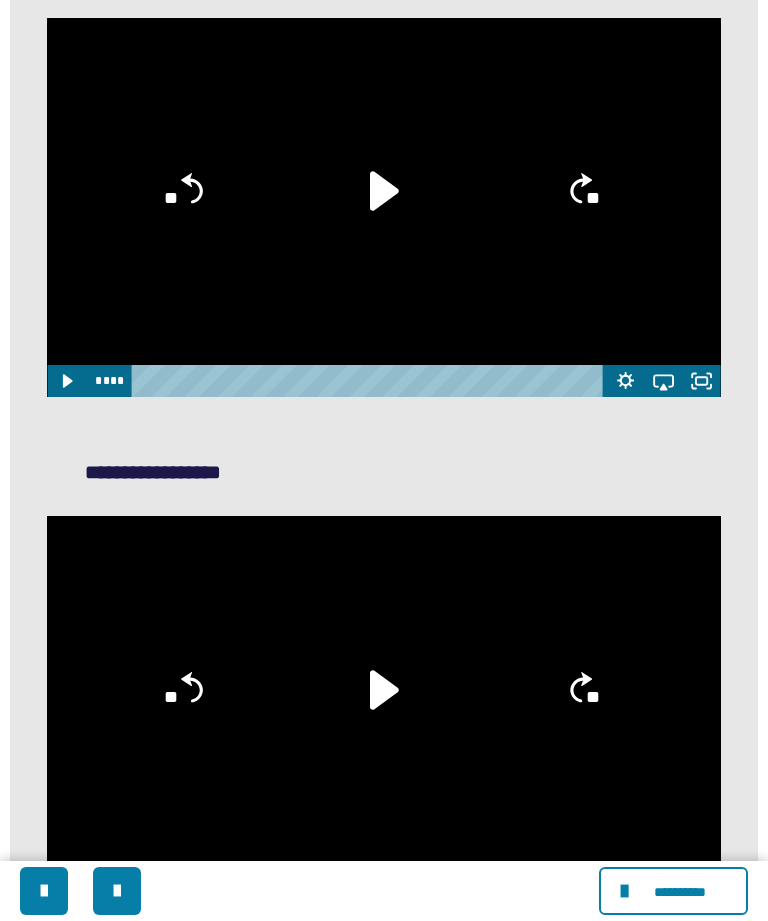 click 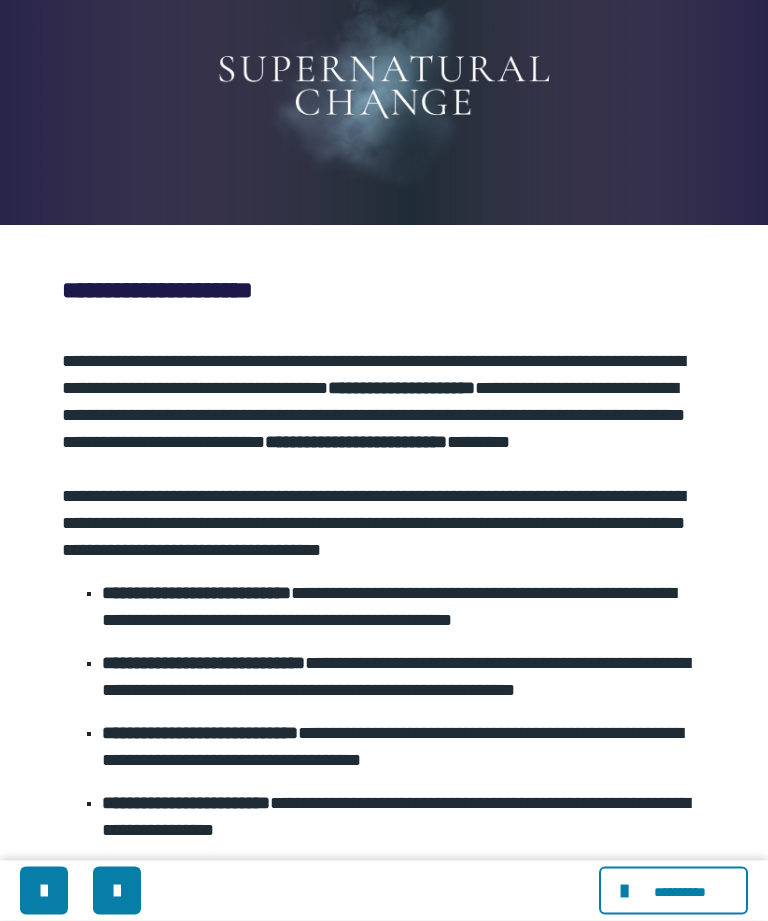 scroll, scrollTop: 0, scrollLeft: 0, axis: both 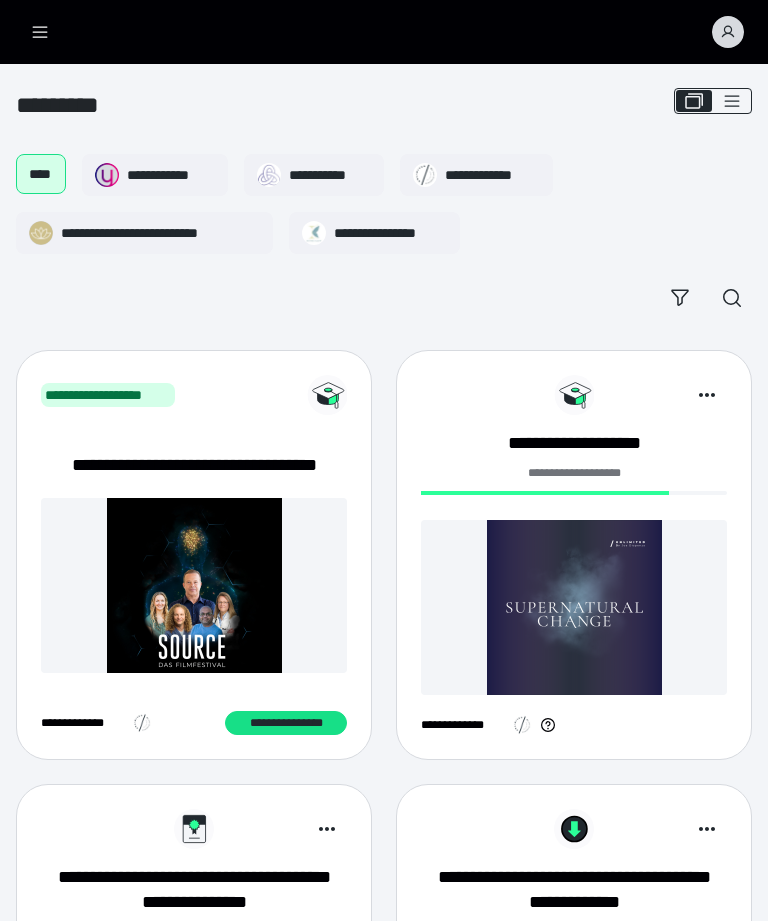 click at bounding box center [574, 607] 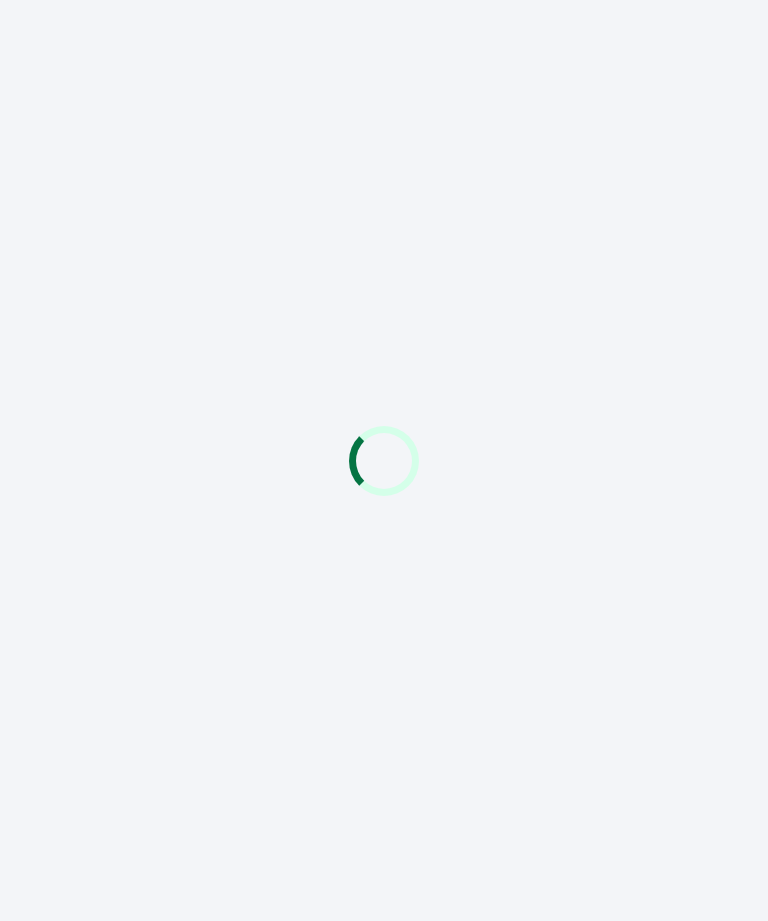 scroll, scrollTop: 0, scrollLeft: 0, axis: both 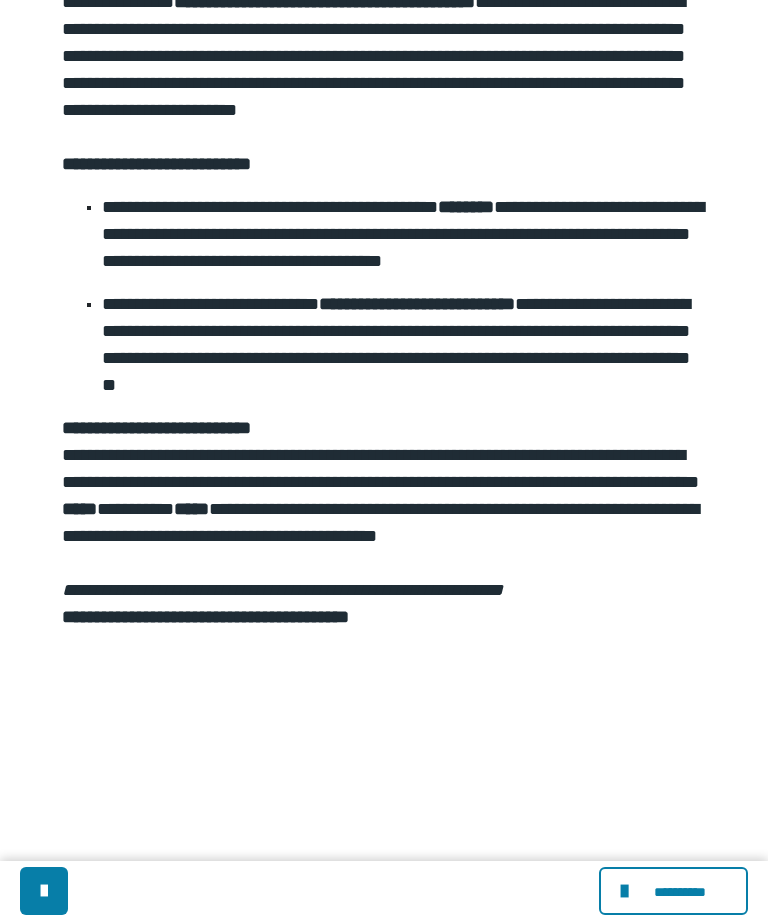 click at bounding box center (627, 891) 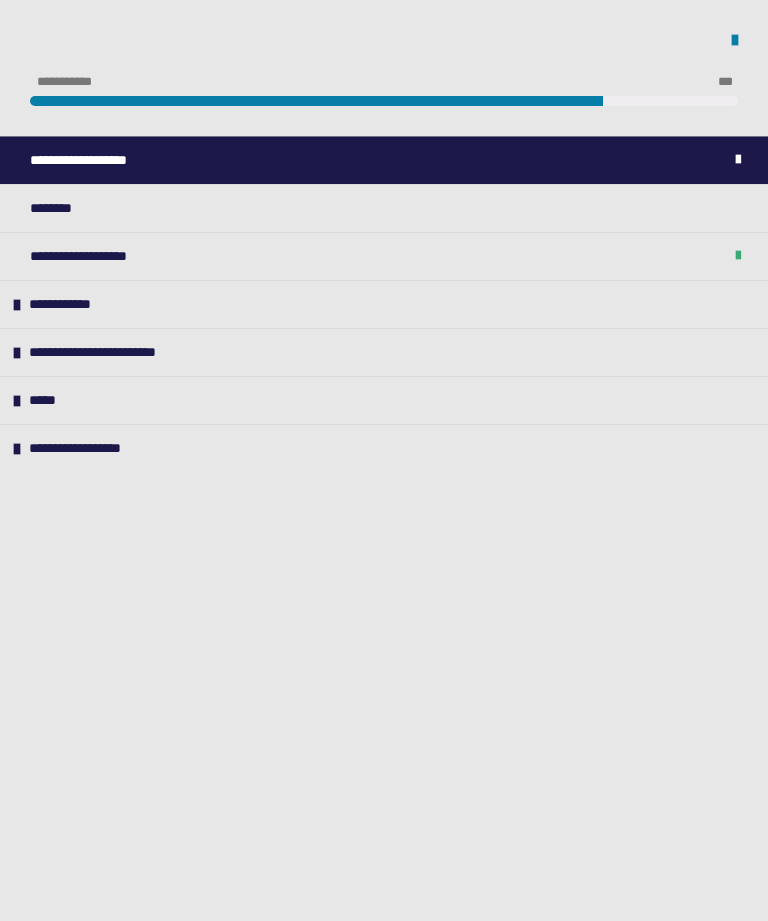 click on "**********" at bounding box center (105, 256) 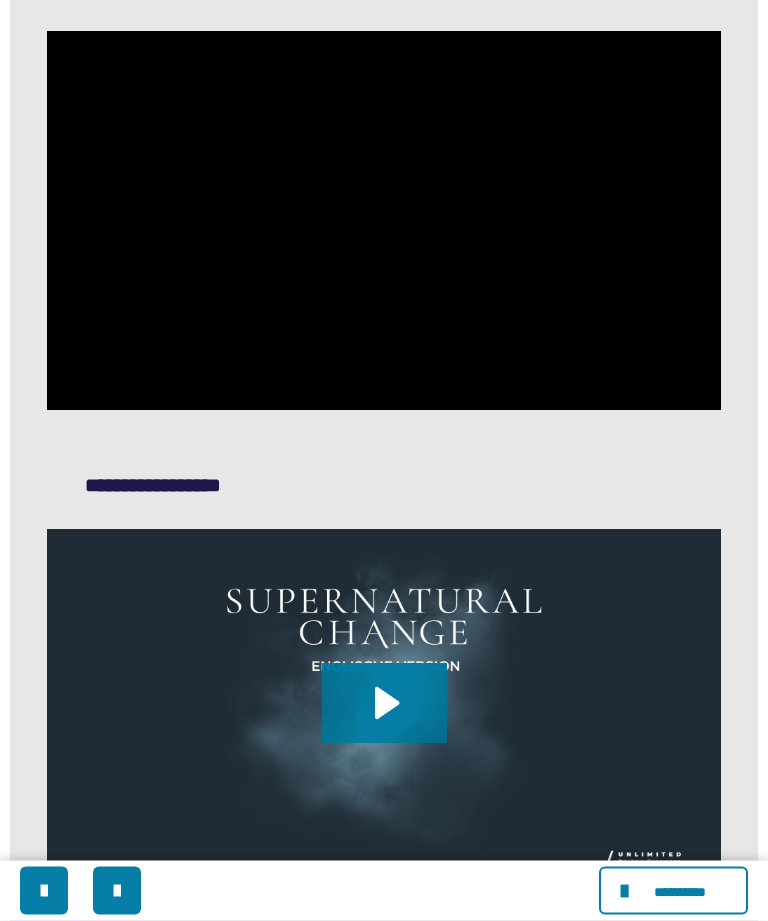 scroll, scrollTop: 1492, scrollLeft: 0, axis: vertical 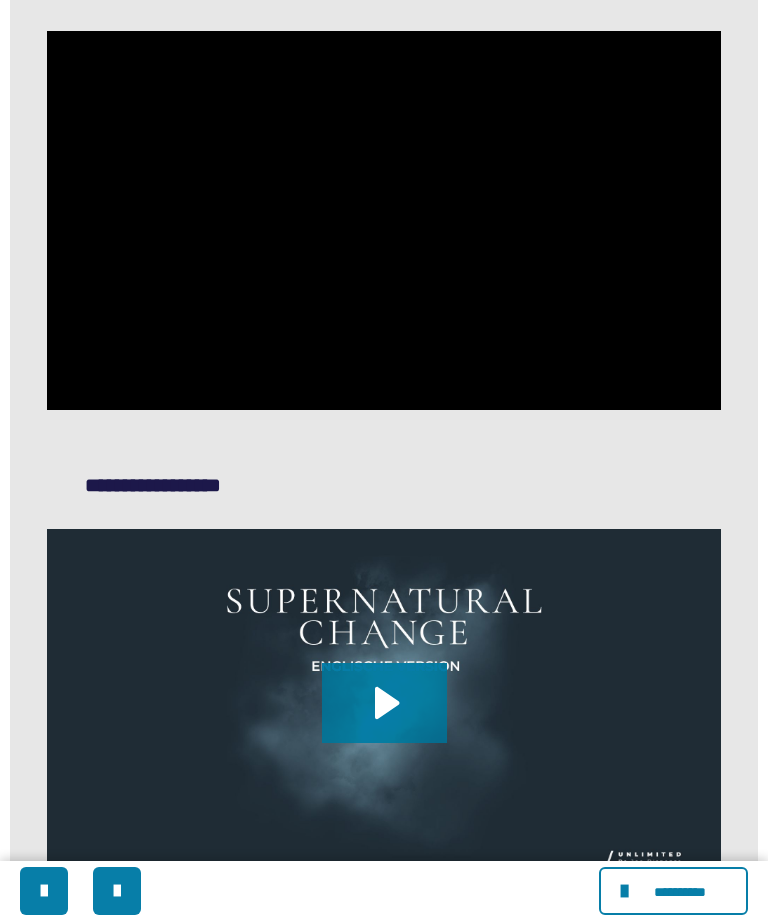 click at bounding box center [383, 220] 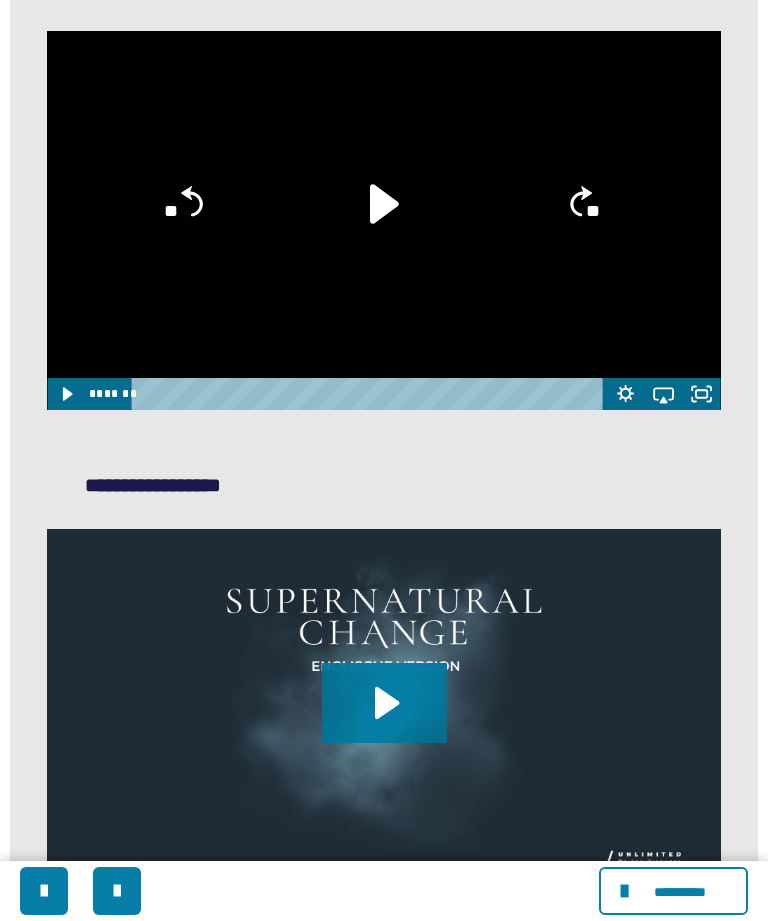 click 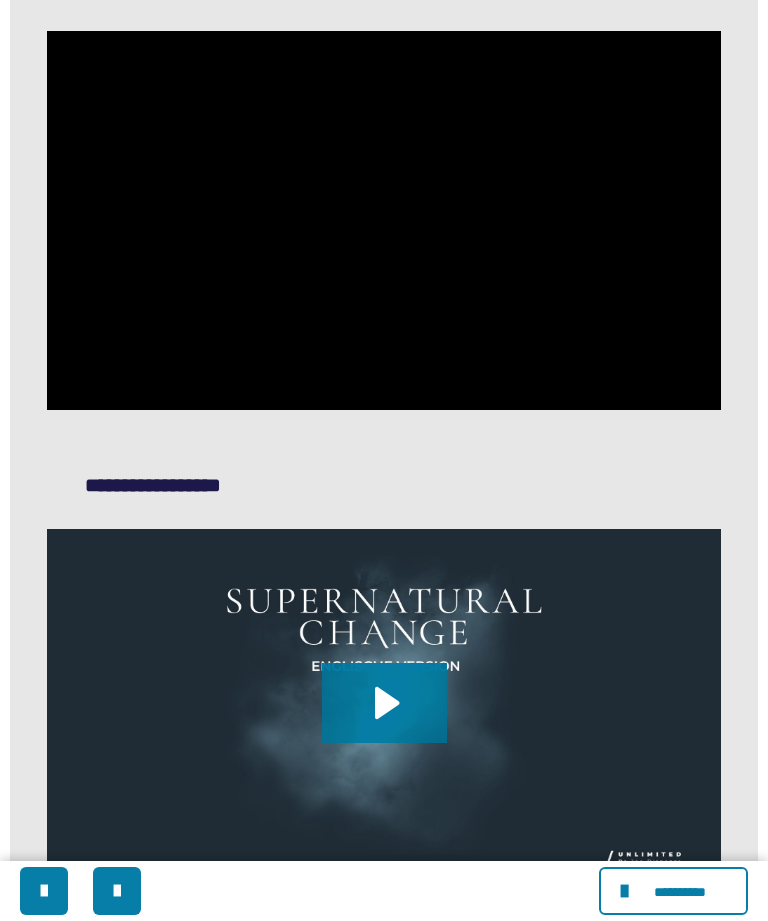 click at bounding box center (383, 220) 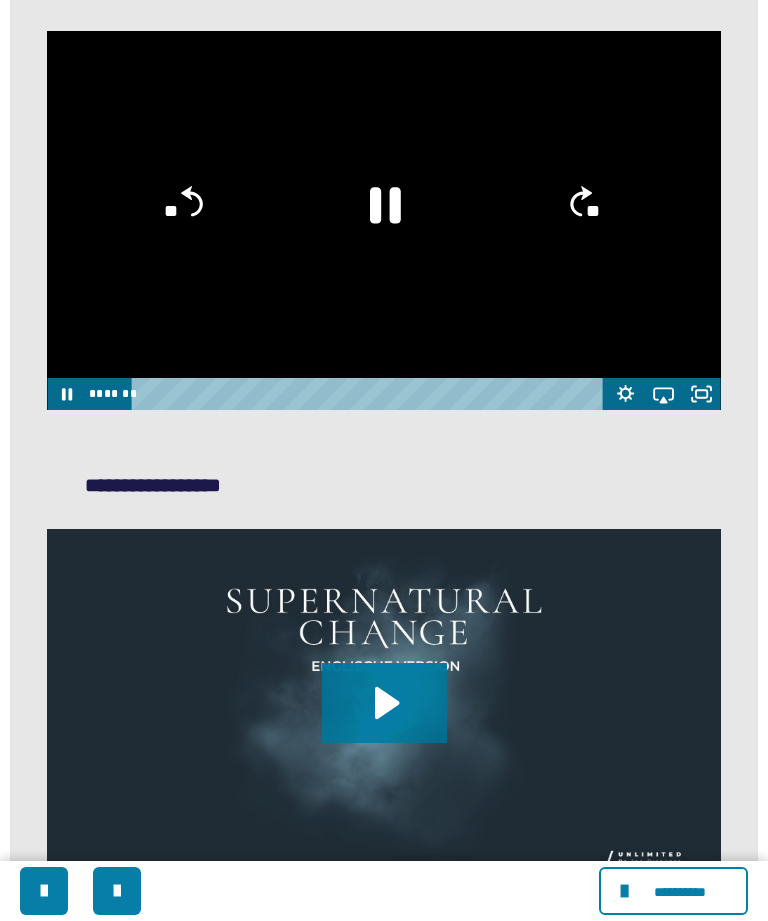 click 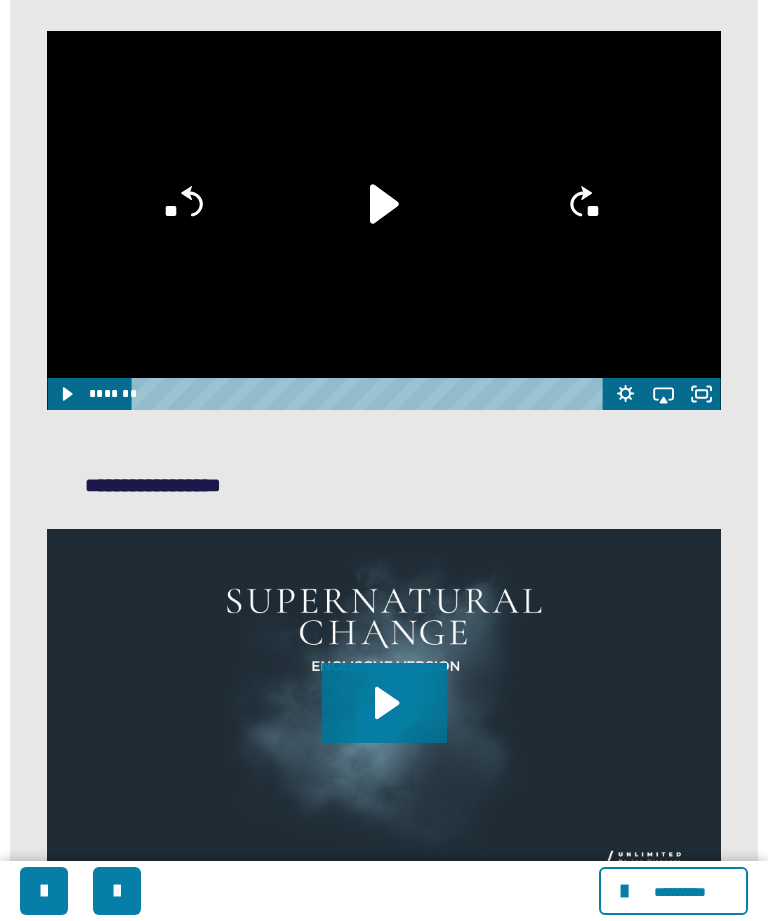 click 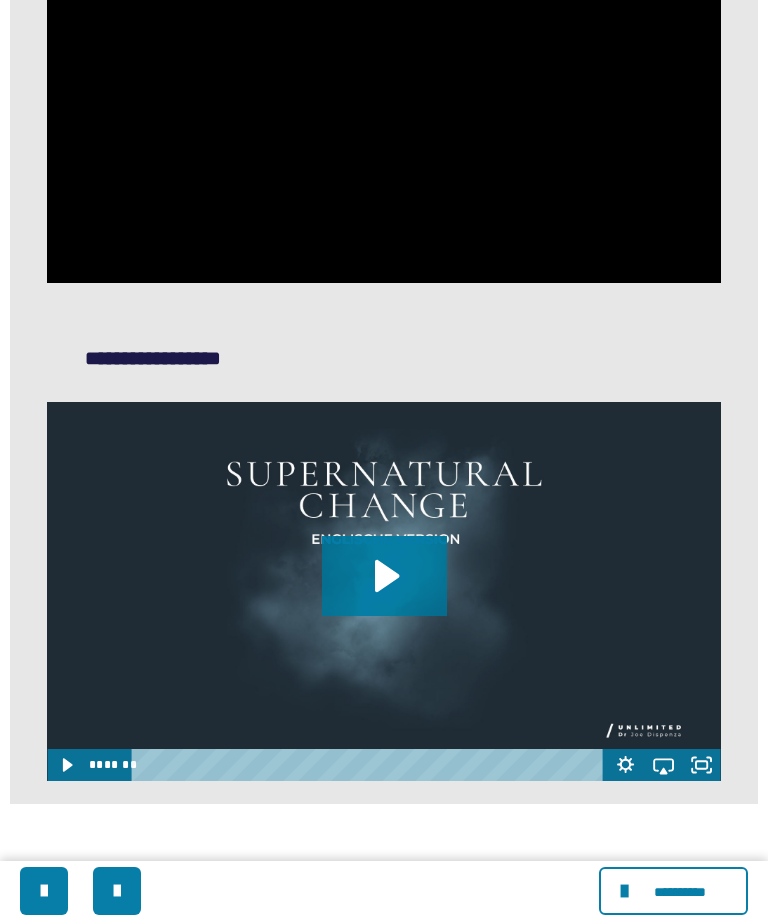 scroll, scrollTop: 1618, scrollLeft: 0, axis: vertical 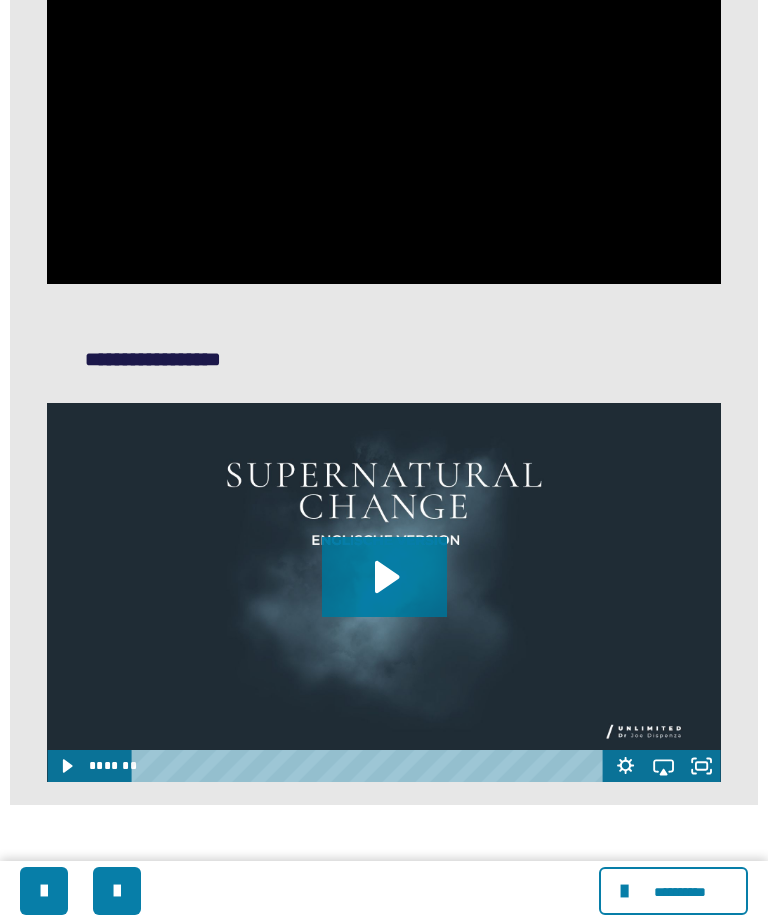 click at bounding box center (383, 94) 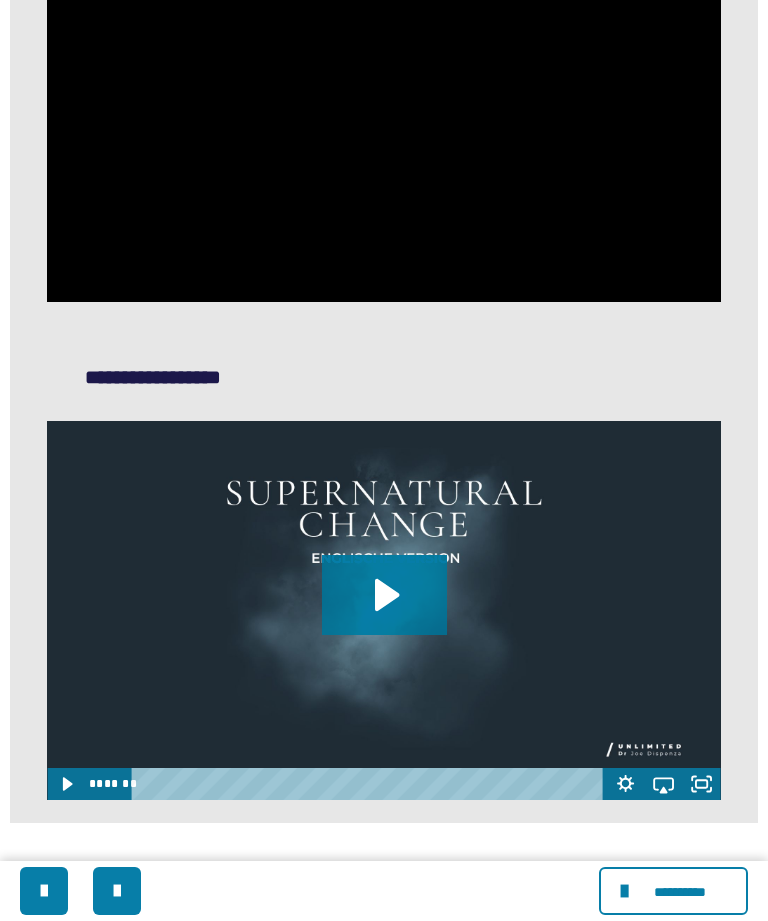 scroll, scrollTop: 1599, scrollLeft: 0, axis: vertical 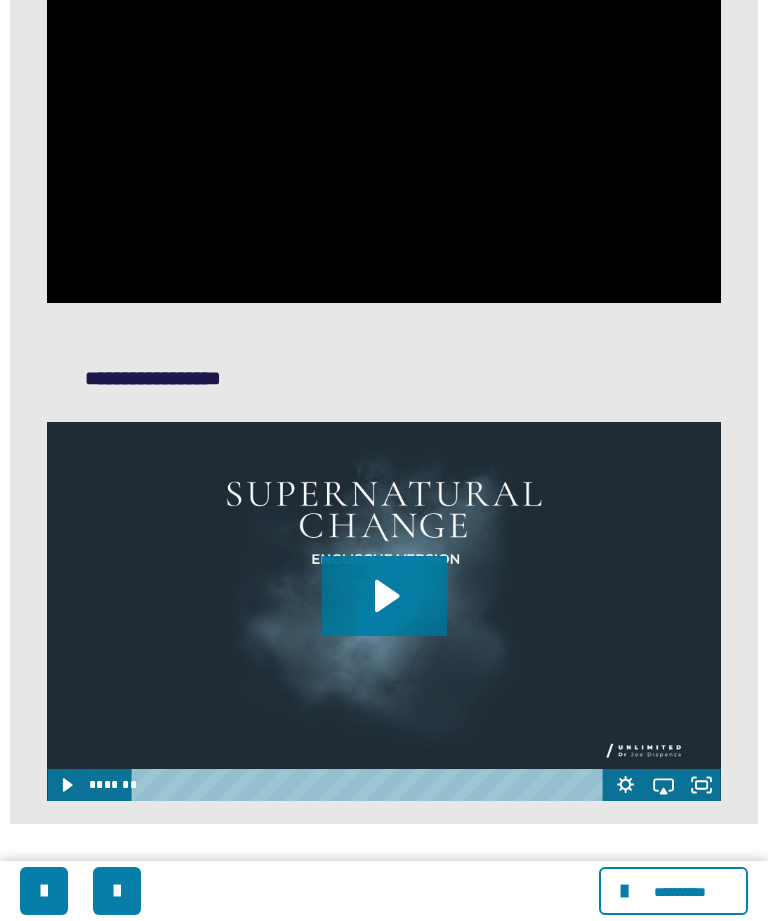 click at bounding box center [383, 113] 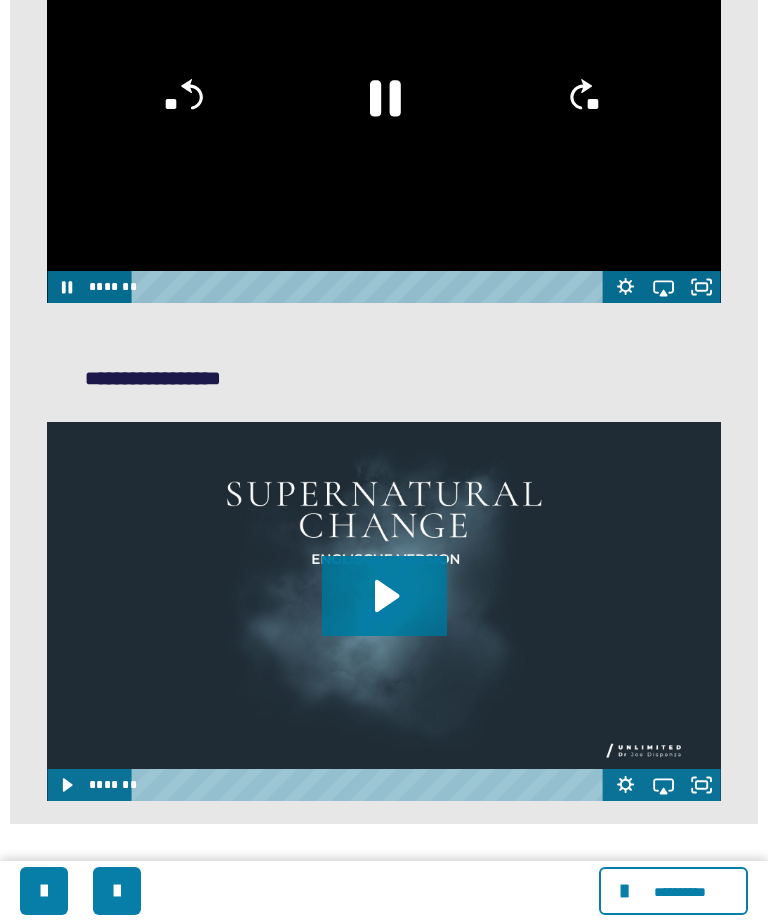 click 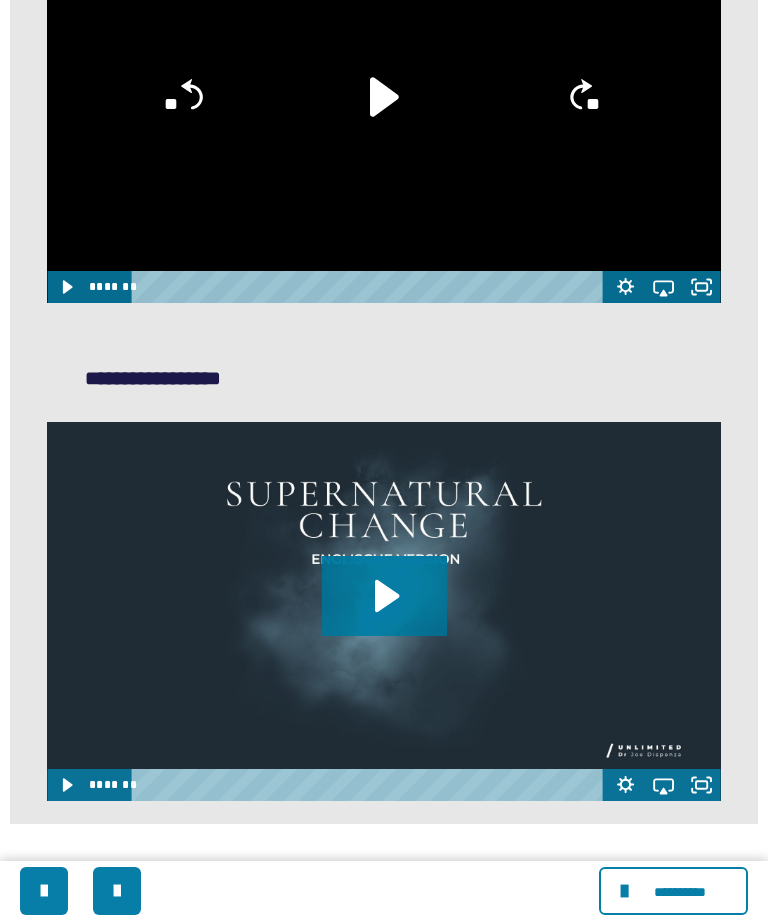click 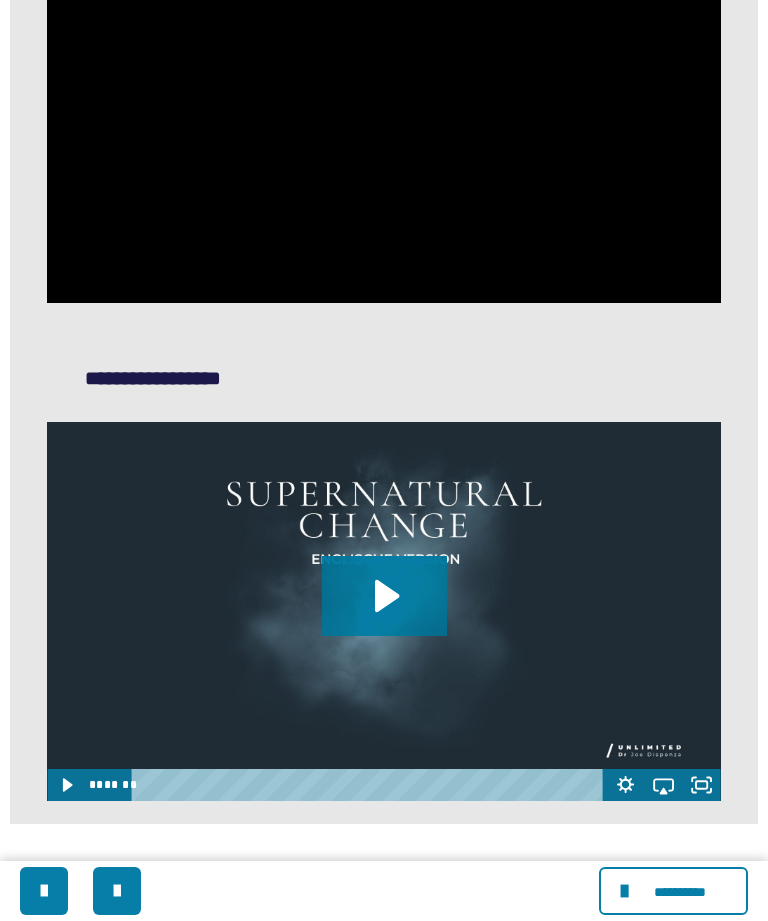 click at bounding box center (383, 113) 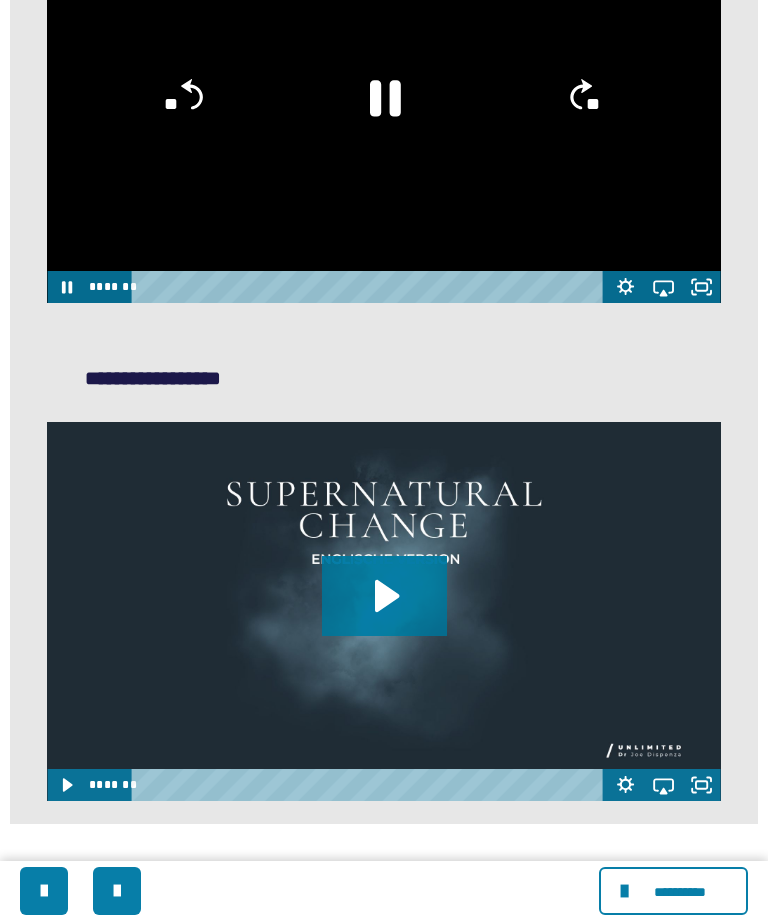 click 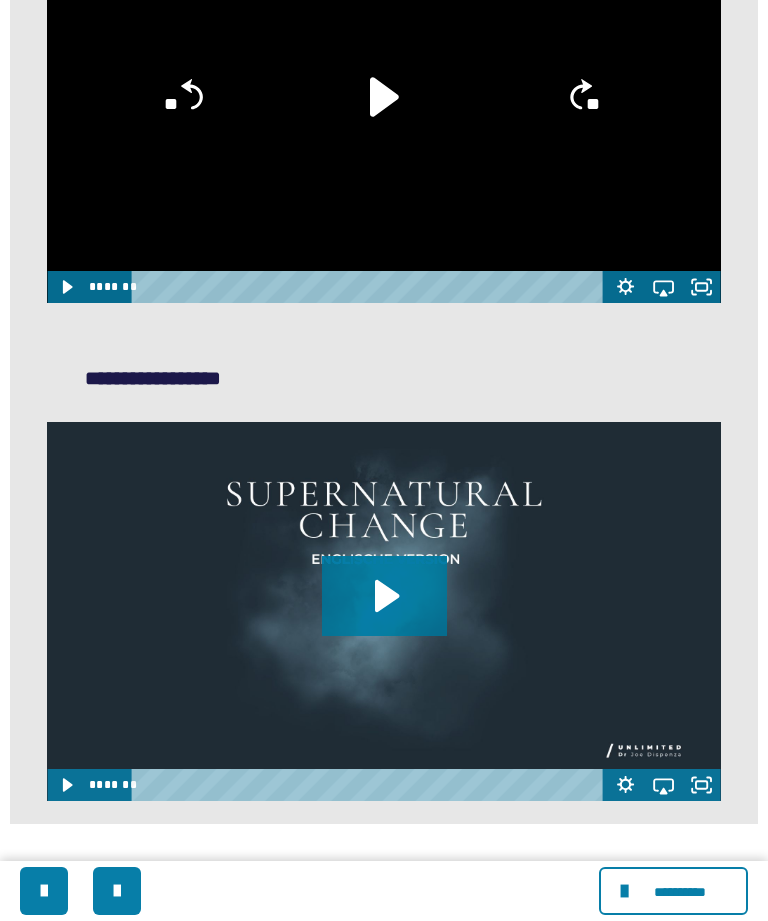 click at bounding box center [383, 113] 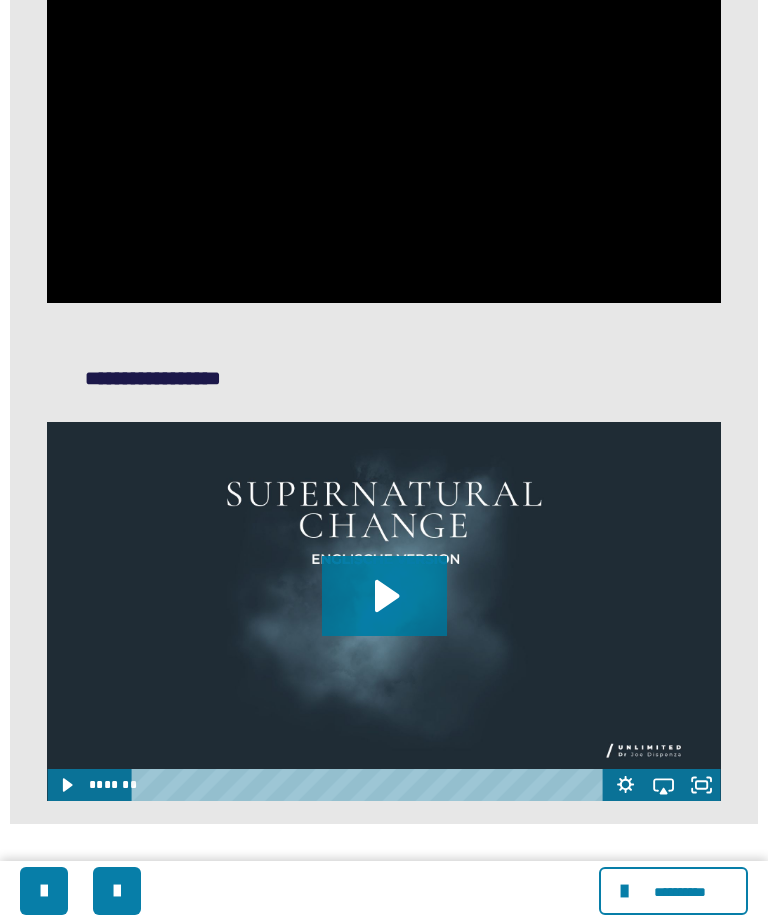 click at bounding box center [383, 113] 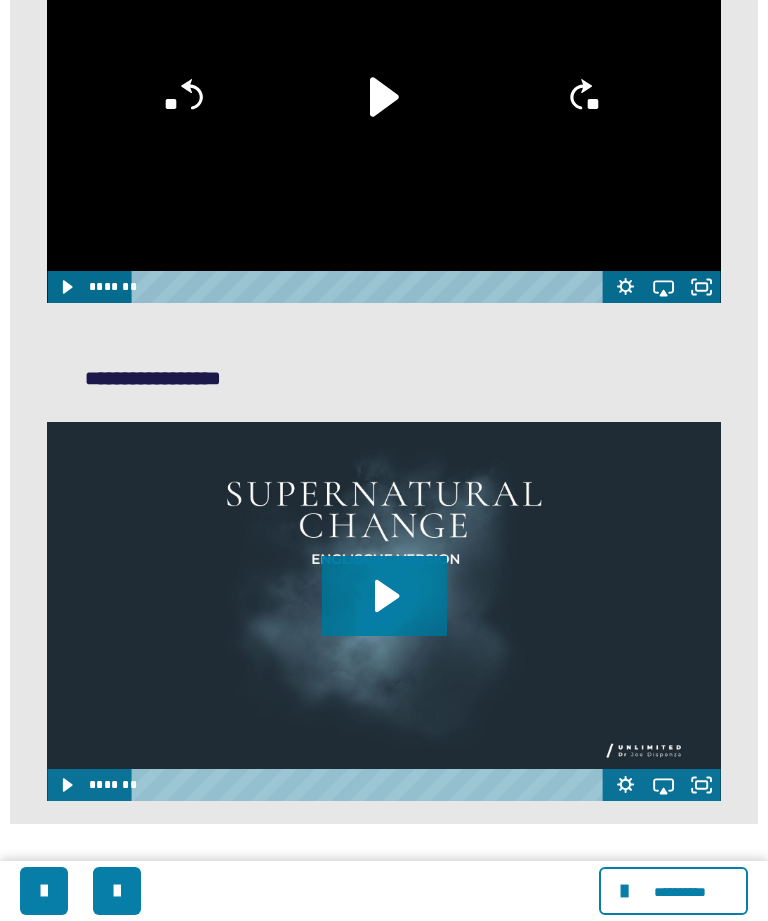 click 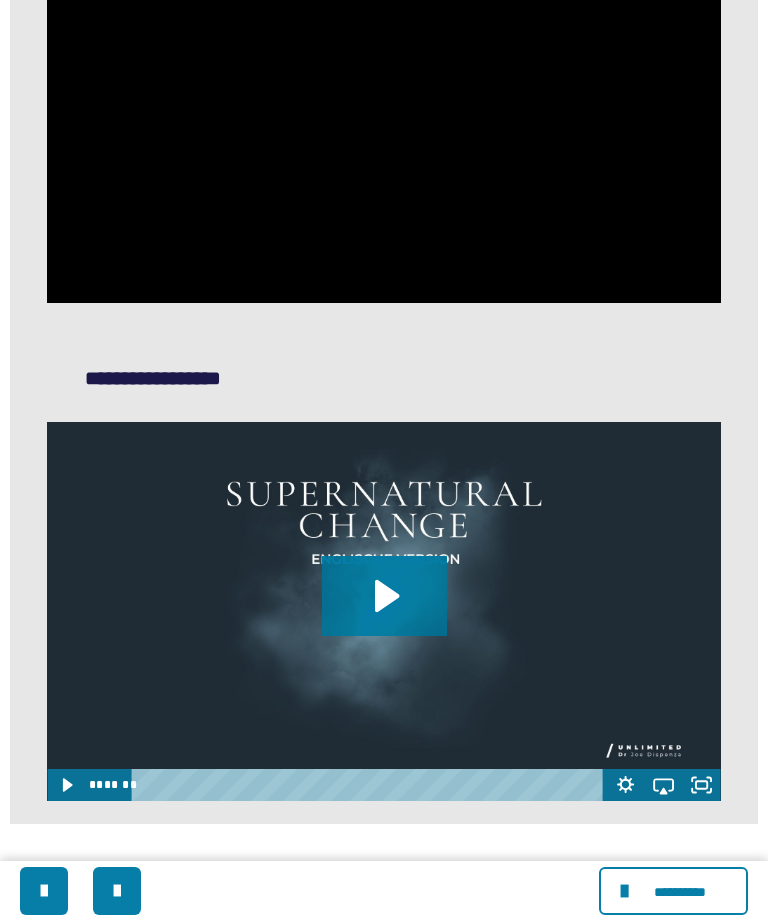 click at bounding box center [383, 113] 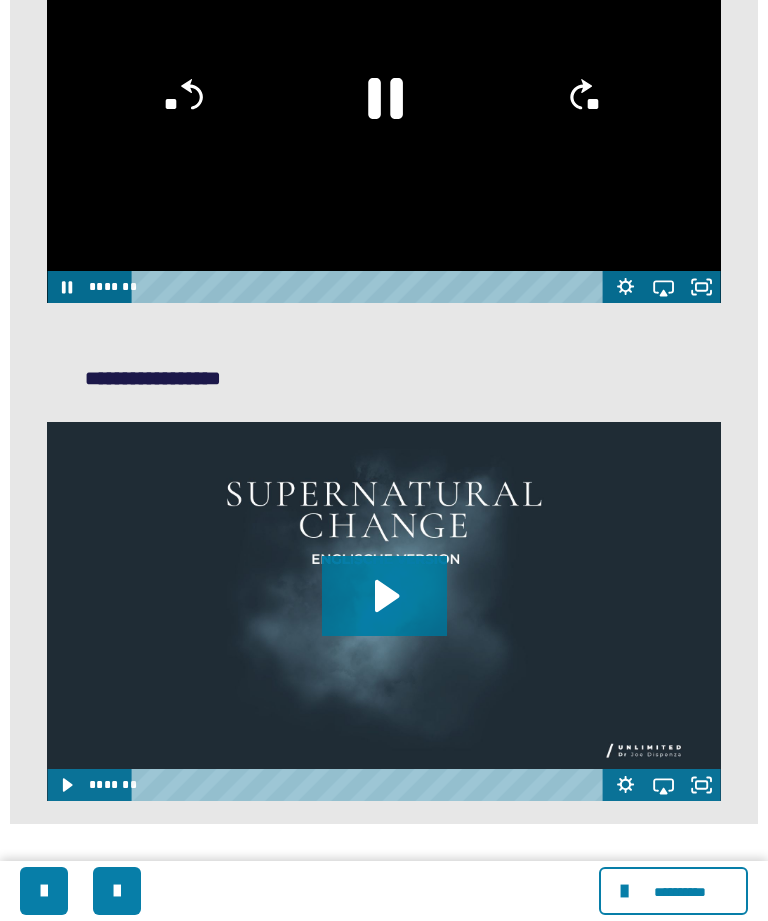click 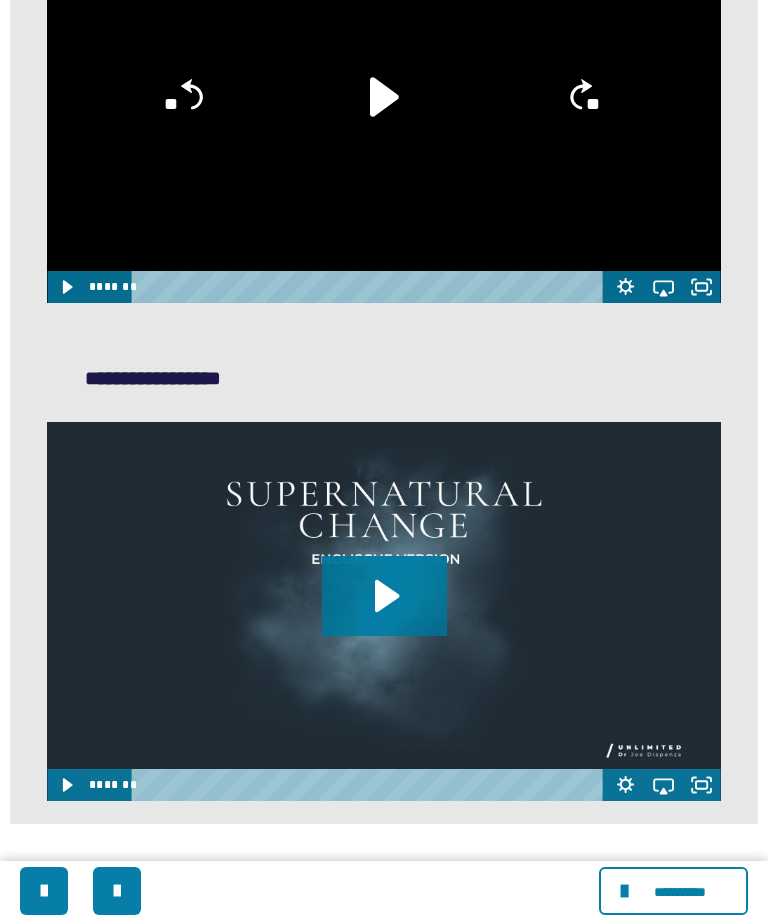 click at bounding box center (383, 113) 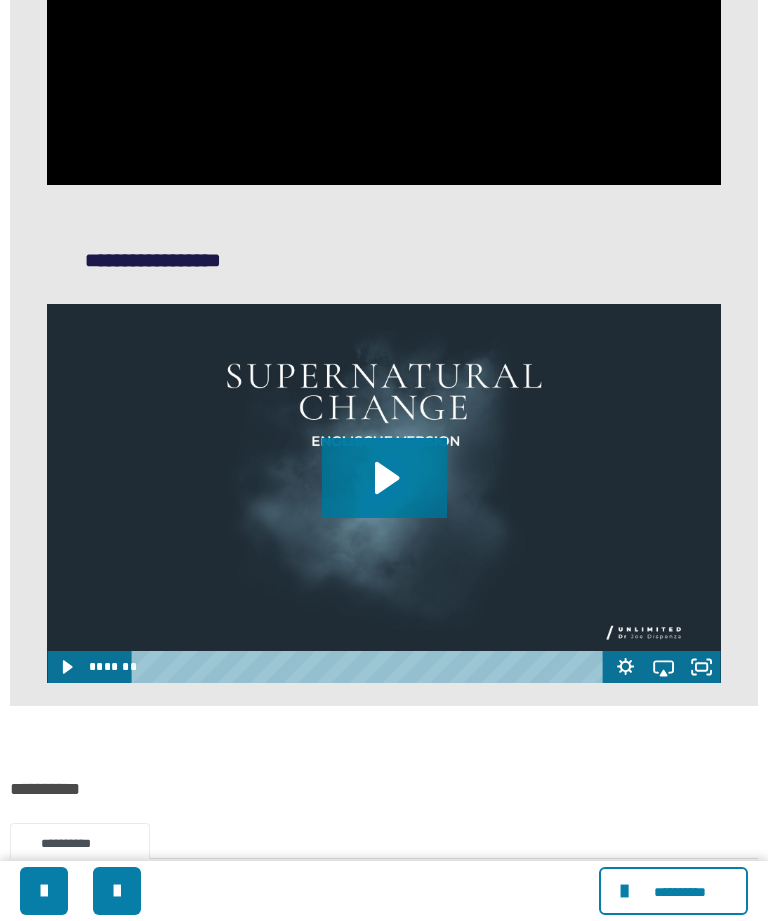 scroll, scrollTop: 1723, scrollLeft: 0, axis: vertical 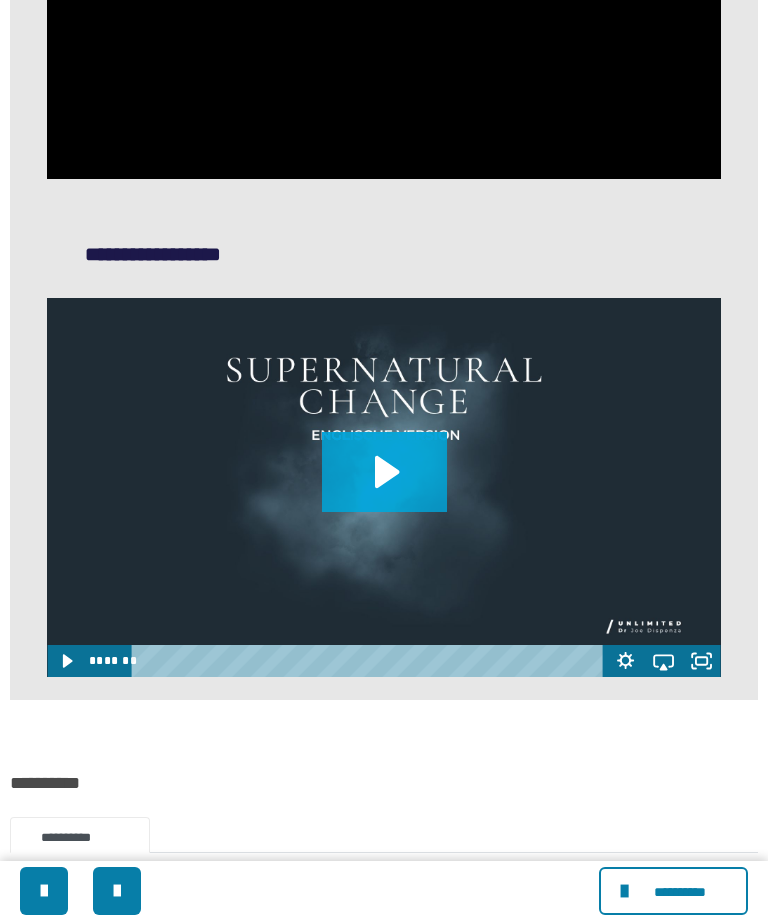 click 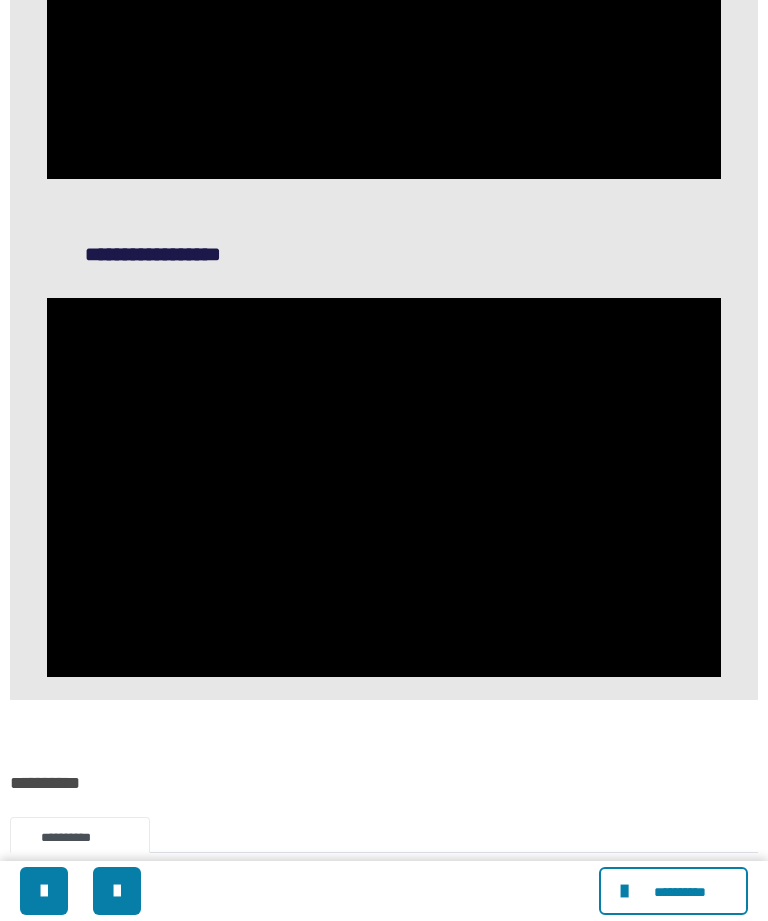 click at bounding box center [383, 487] 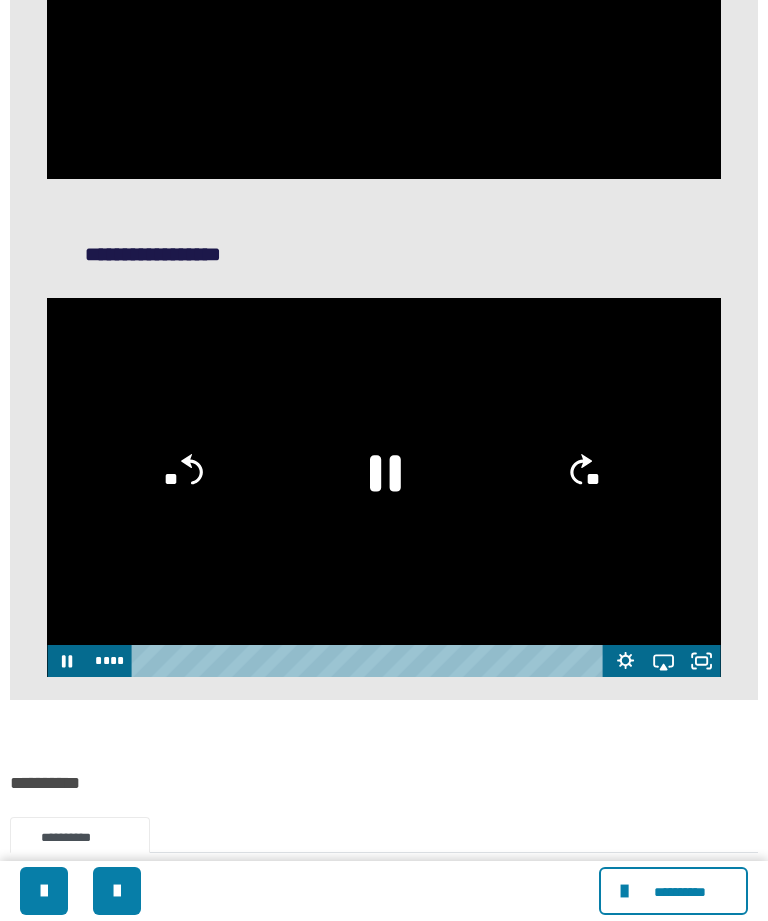 click 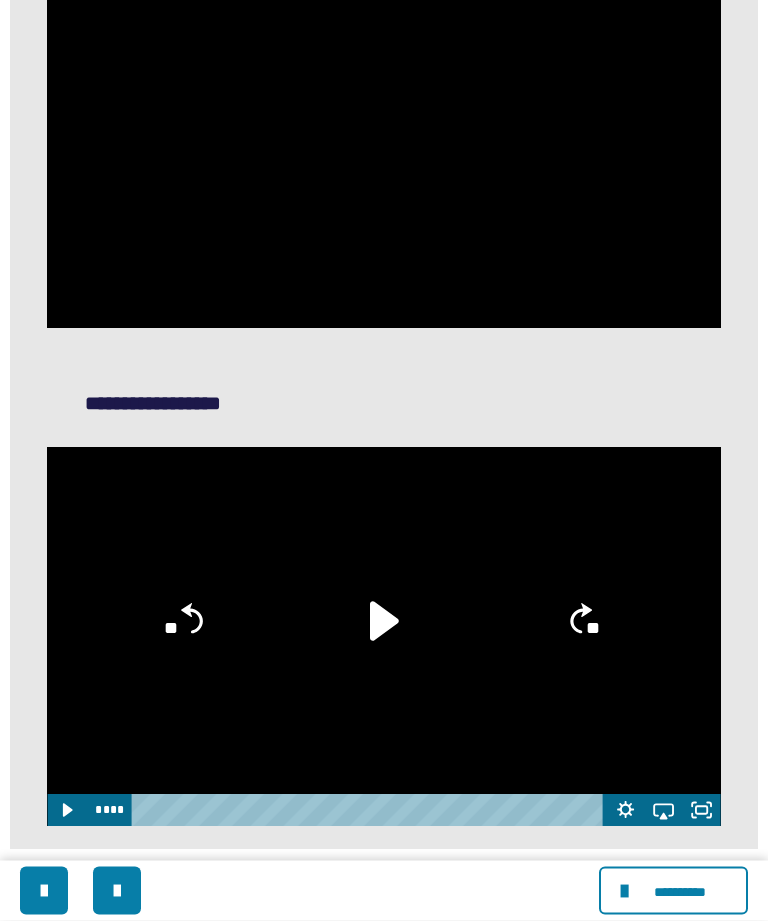 scroll, scrollTop: 1574, scrollLeft: 0, axis: vertical 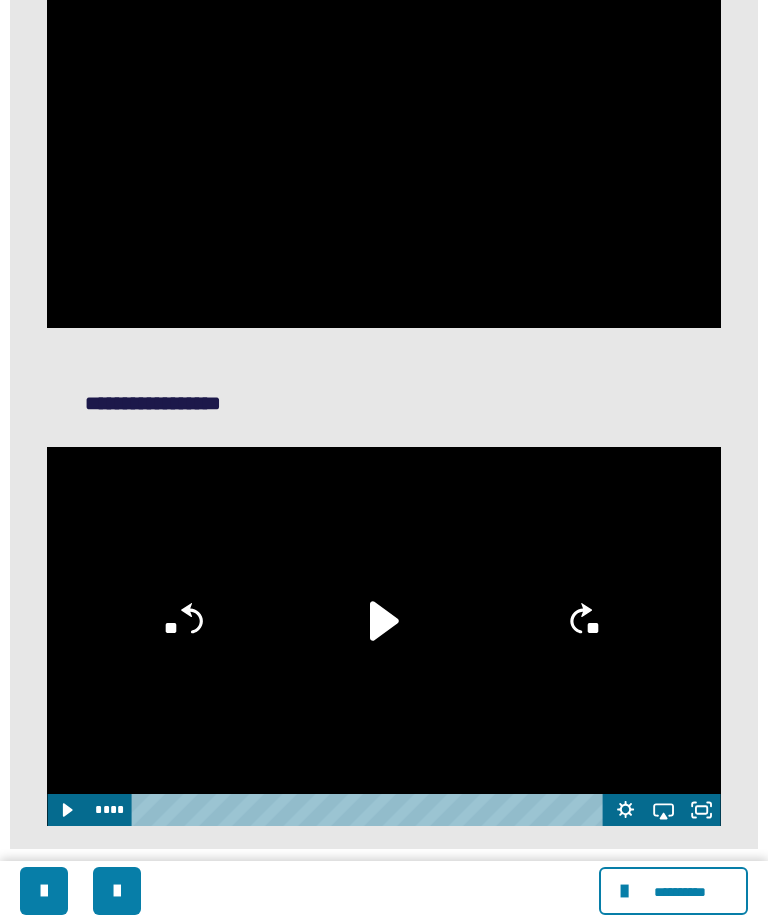click at bounding box center [383, 138] 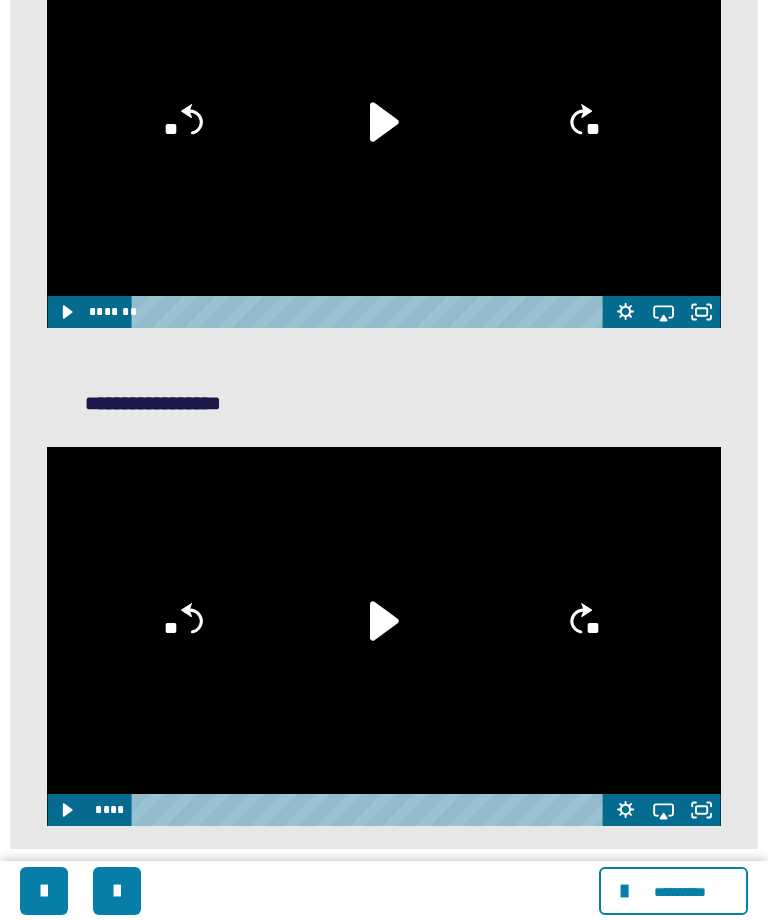 click 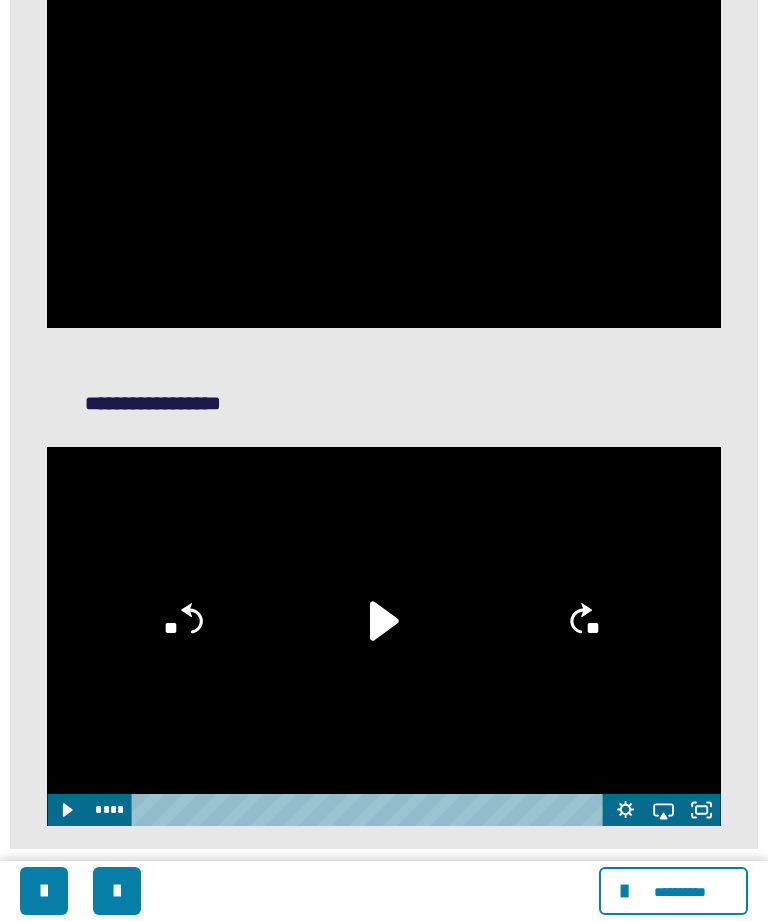 click at bounding box center (383, 138) 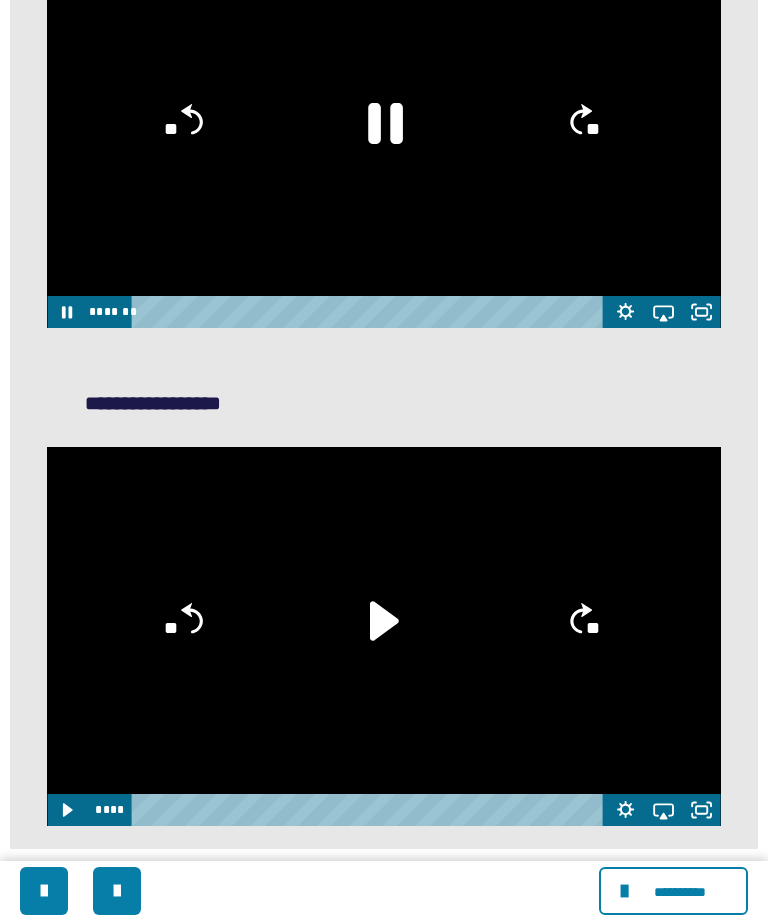 click 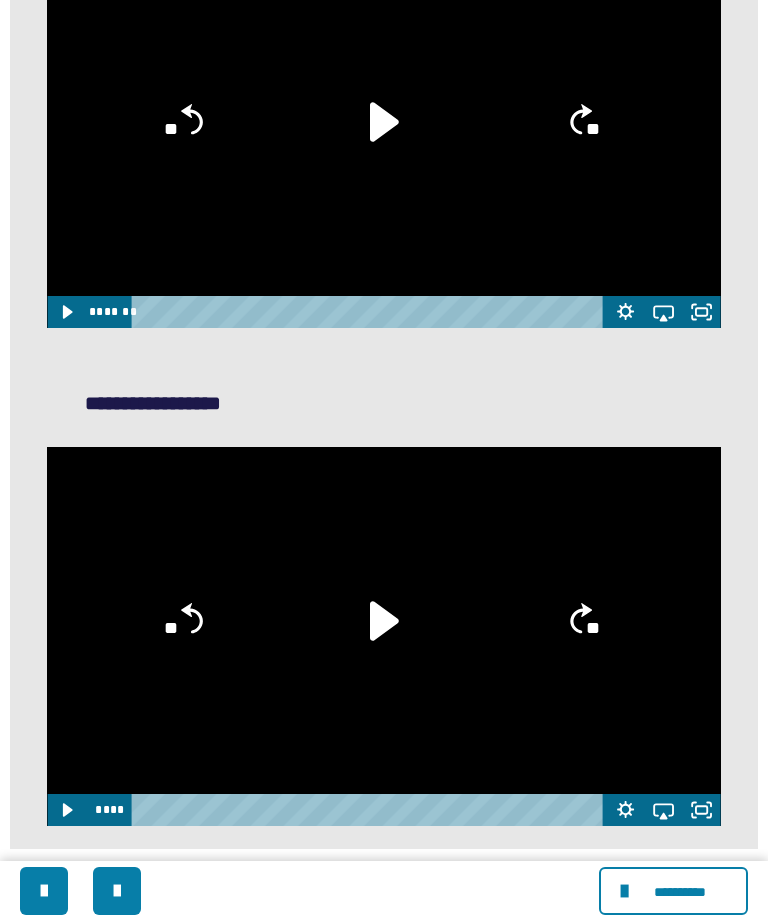 click at bounding box center (383, 138) 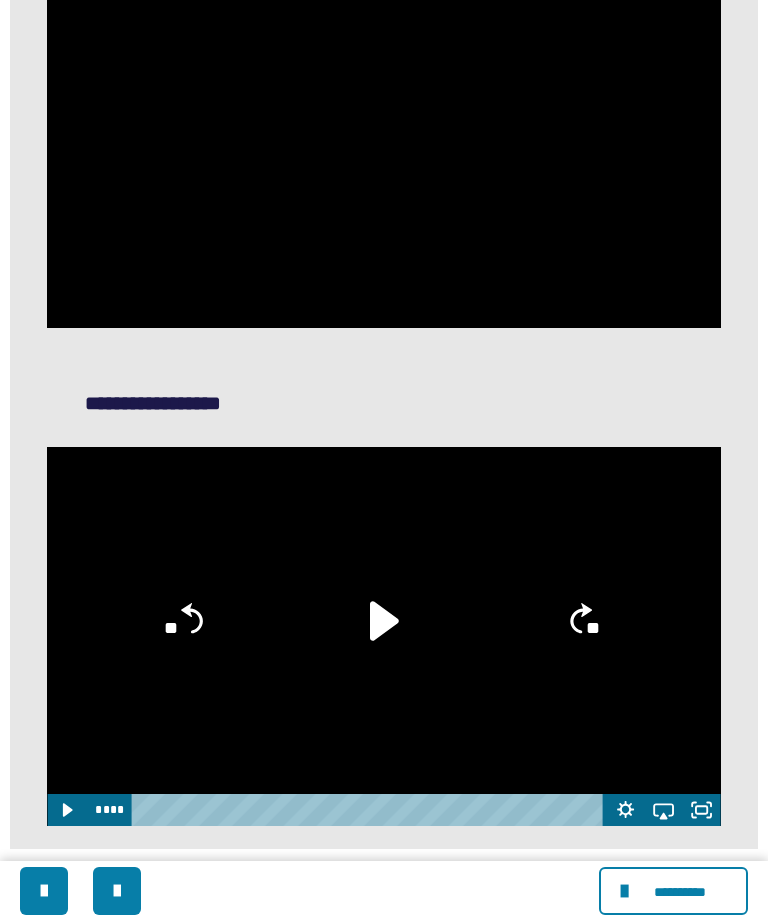 click at bounding box center (383, 138) 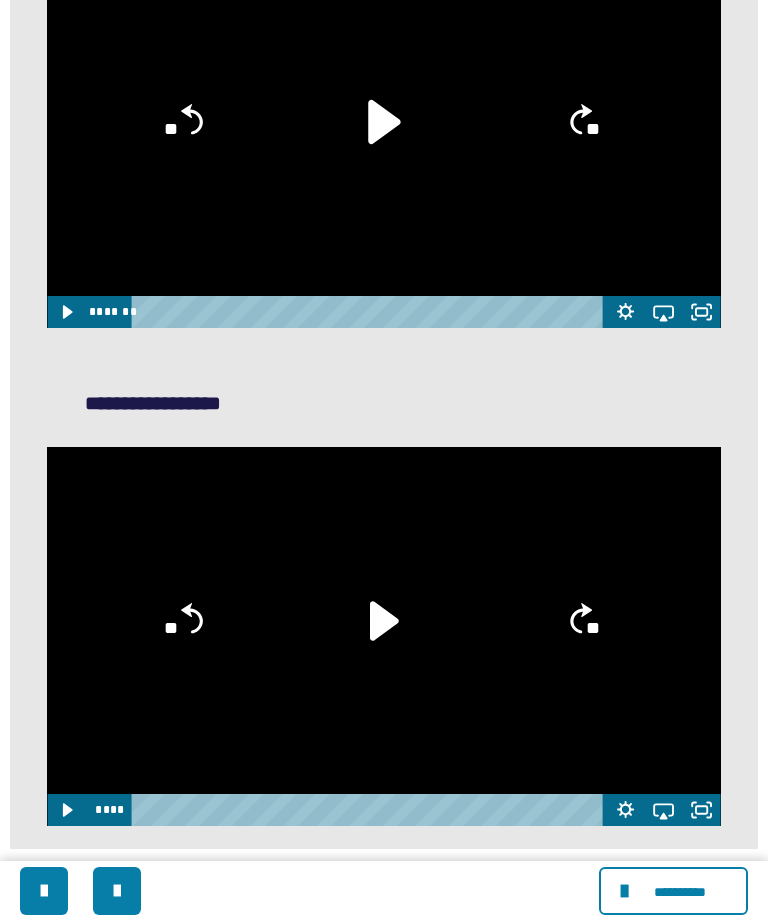 click 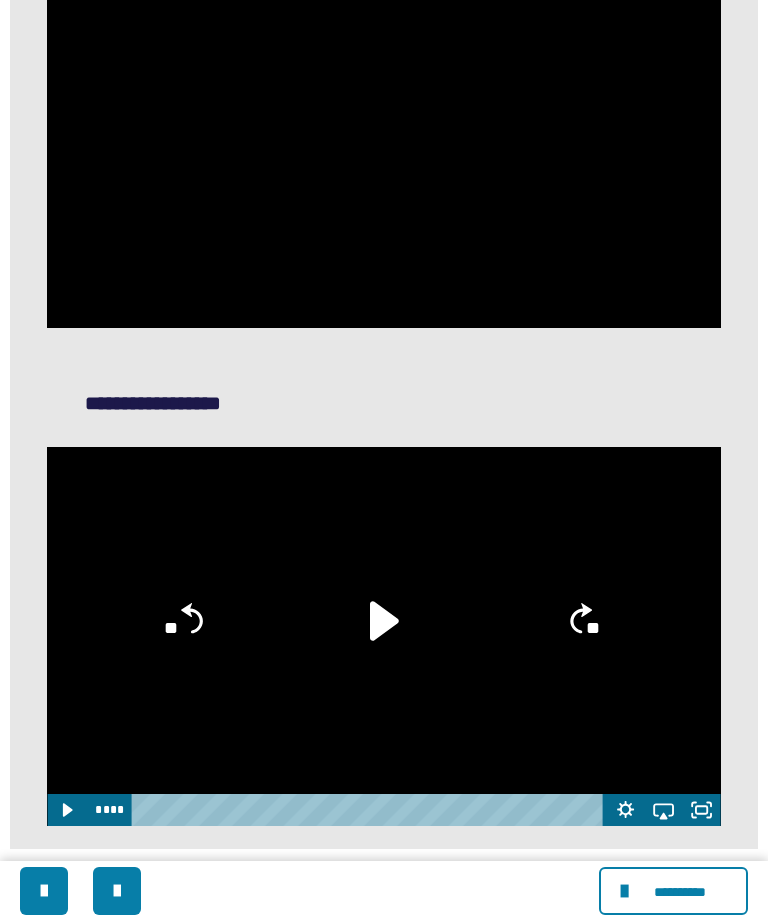 click at bounding box center [383, 138] 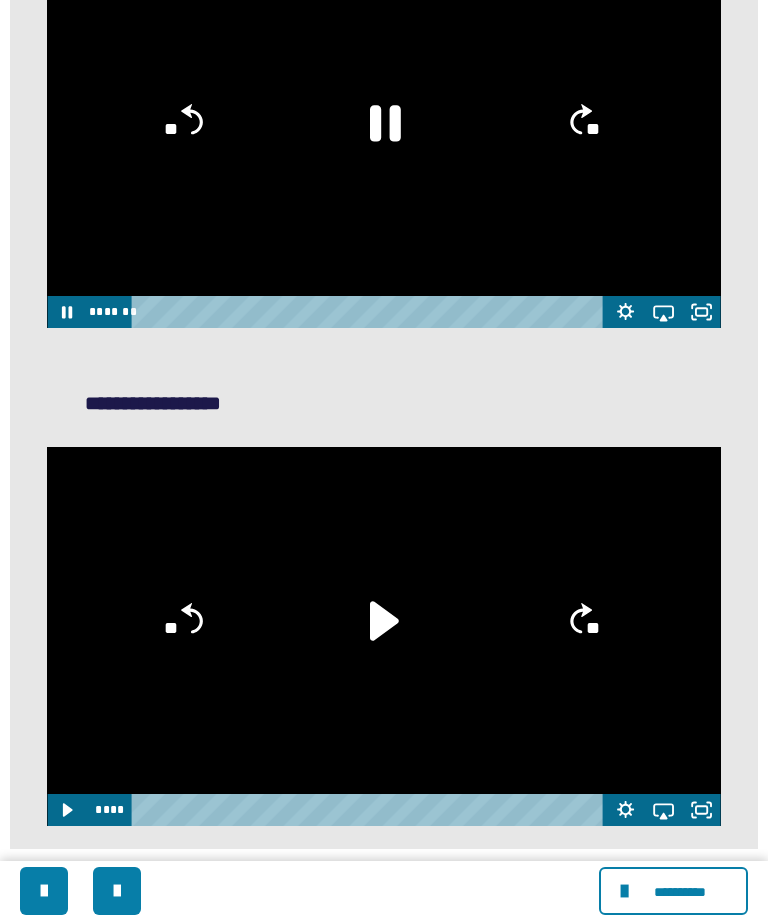 click 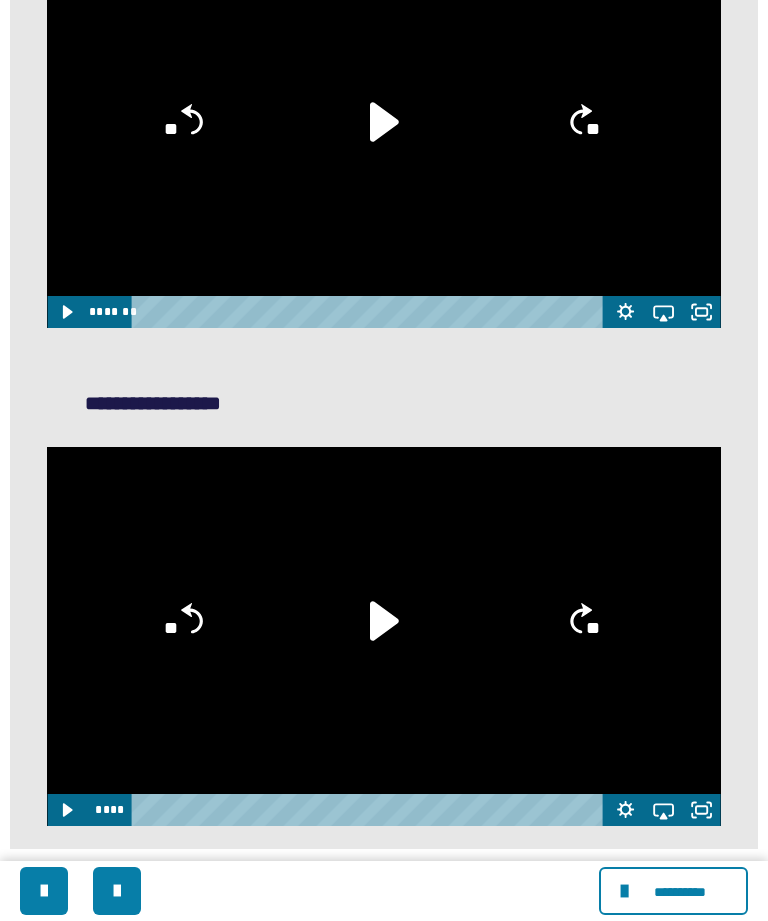 click at bounding box center (383, 138) 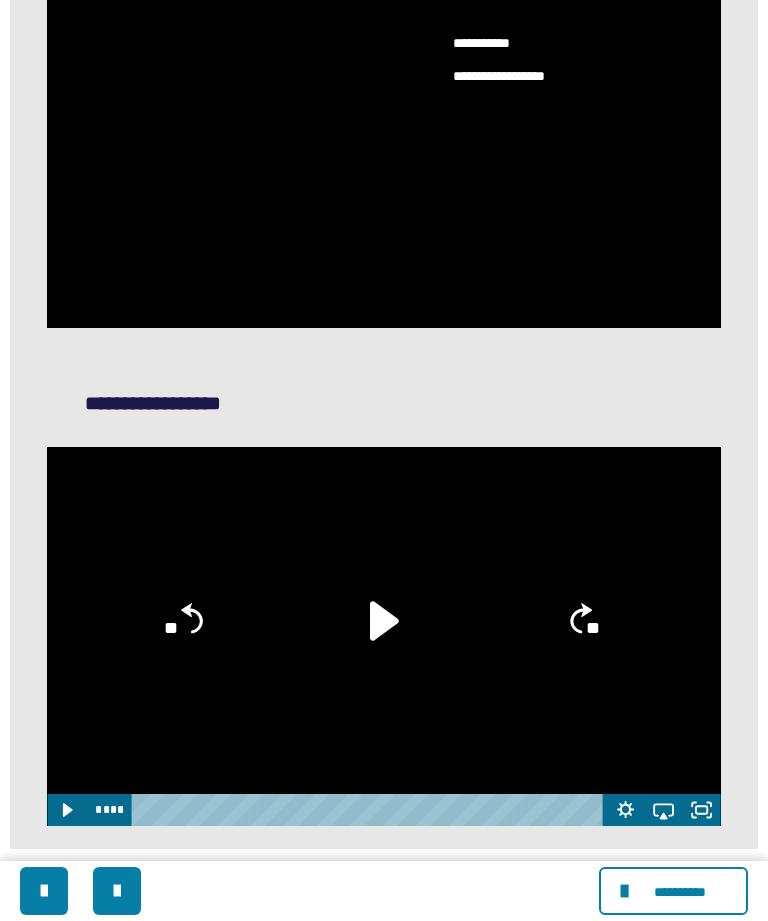 click at bounding box center [383, 138] 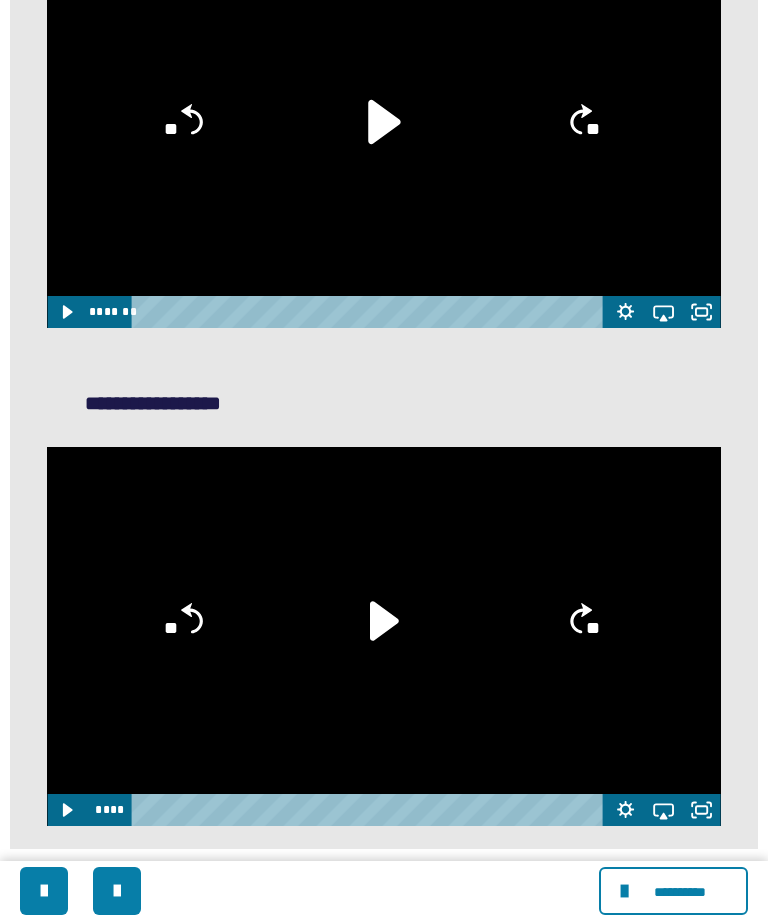 click 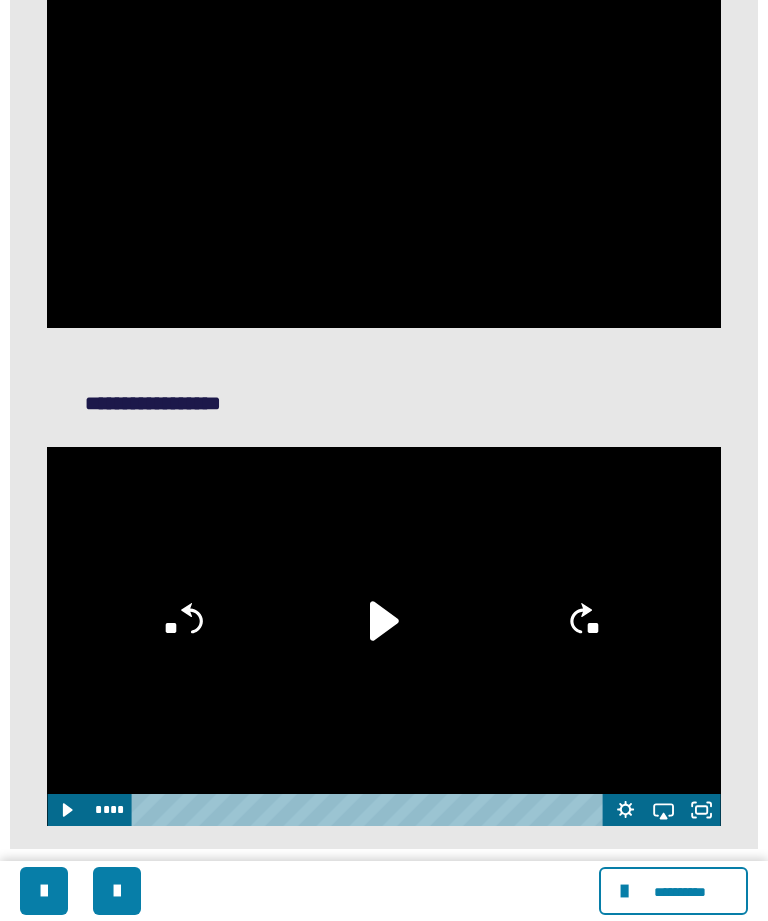 click at bounding box center [383, 138] 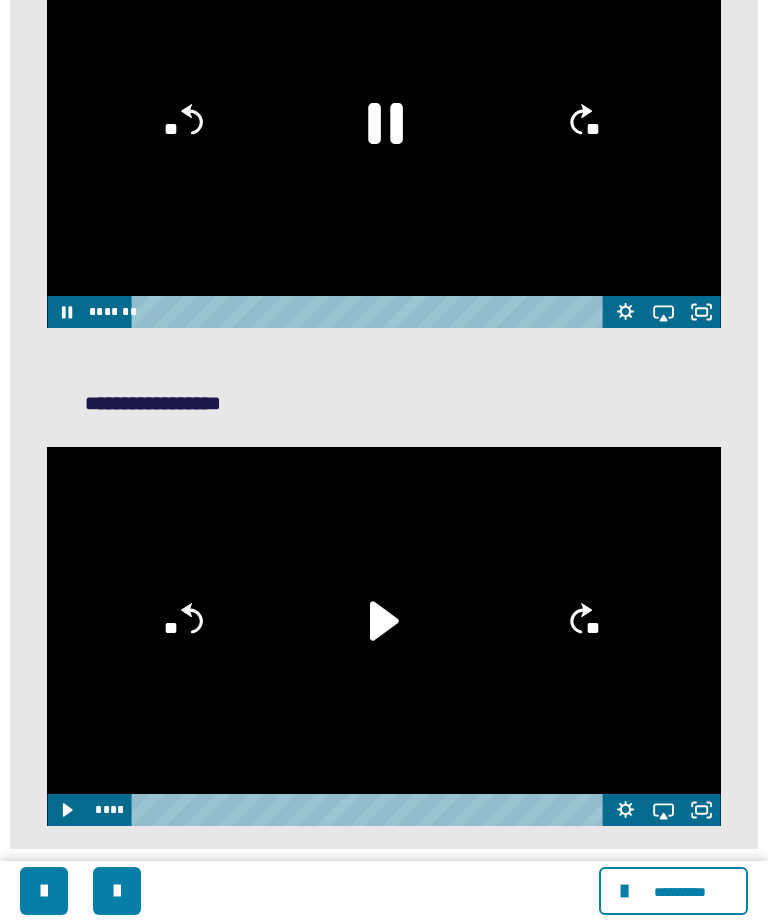 click 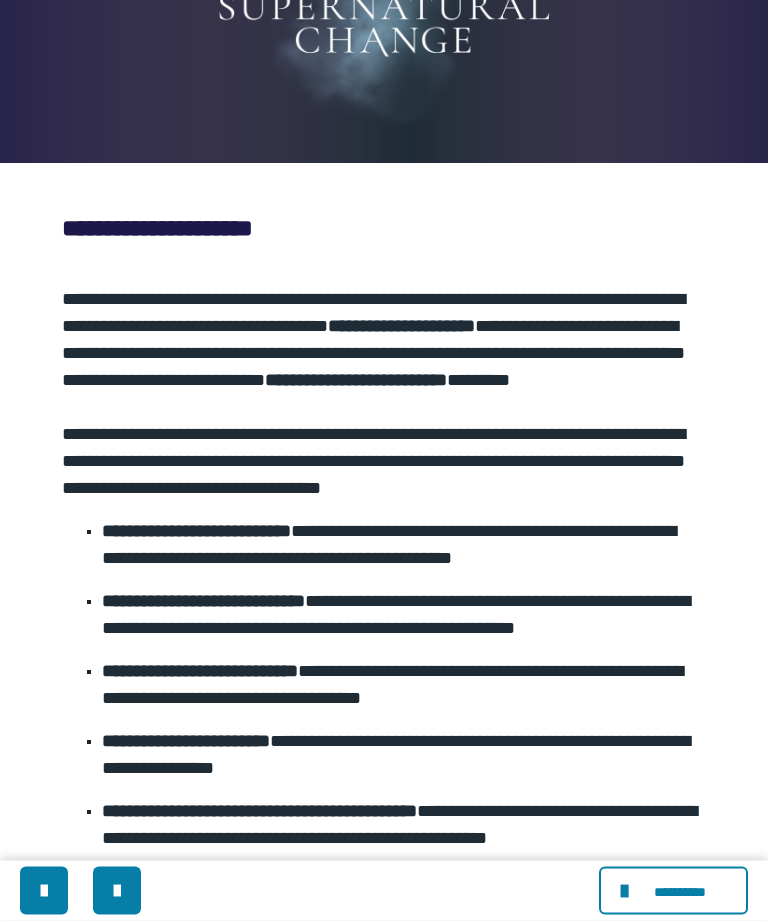 scroll, scrollTop: 0, scrollLeft: 0, axis: both 